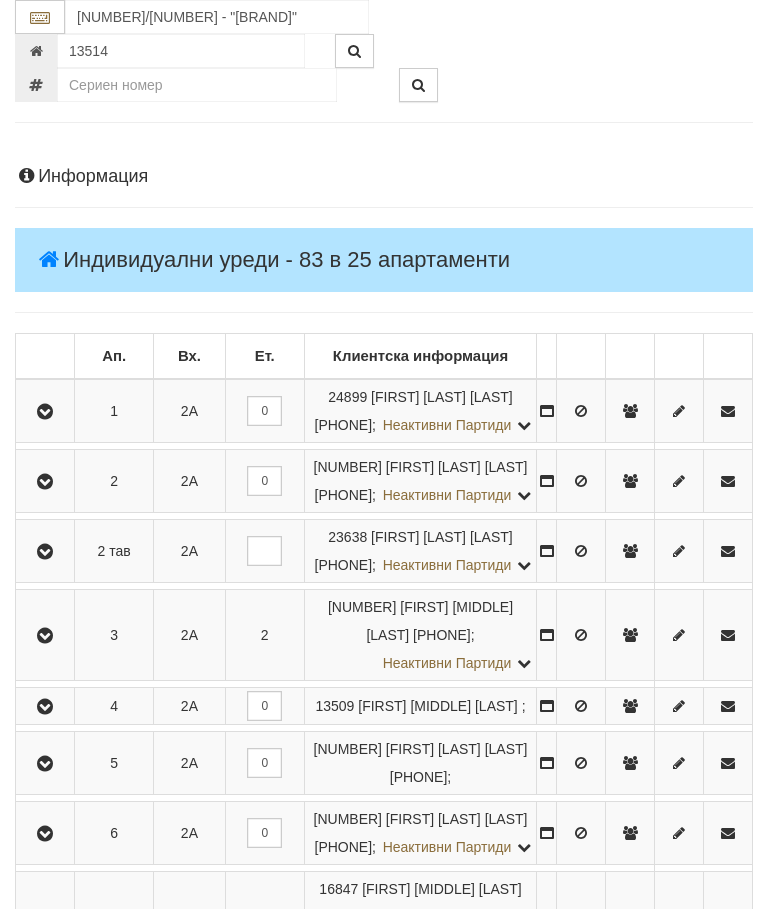 scroll, scrollTop: 187, scrollLeft: 0, axis: vertical 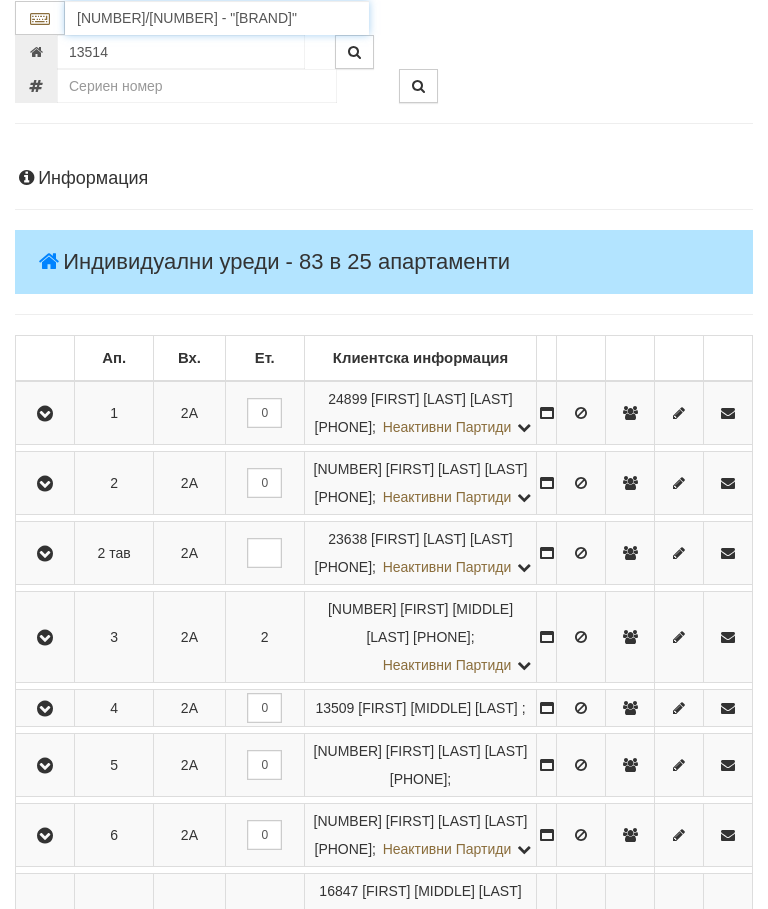 click on "[NUMBER]/[NUMBER] - "[BRAND]"" at bounding box center [217, 18] 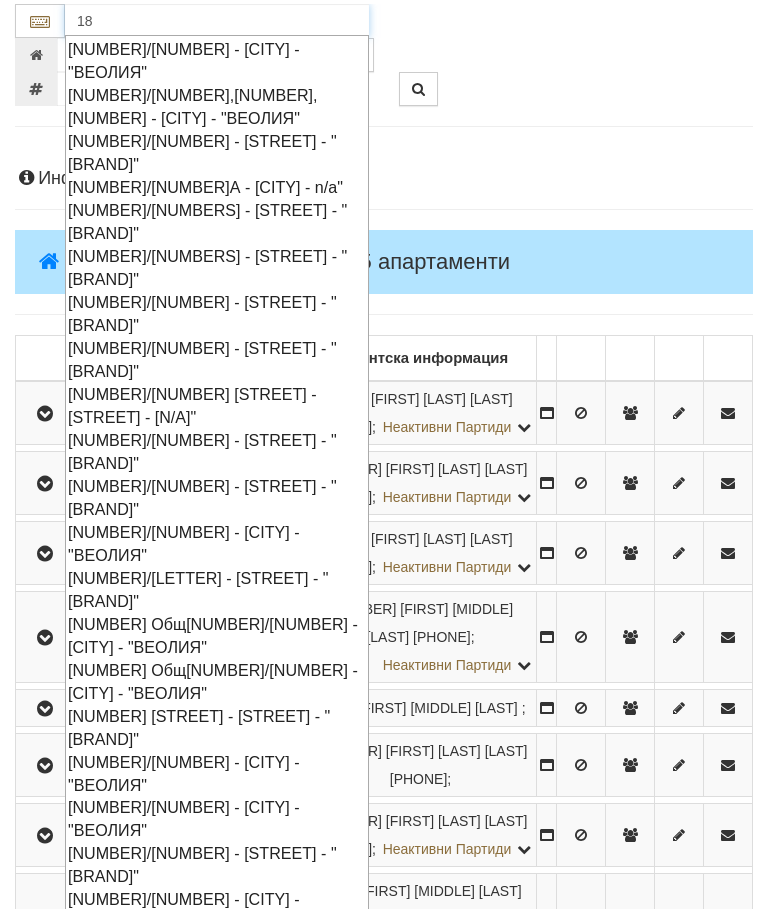 scroll, scrollTop: 197, scrollLeft: 0, axis: vertical 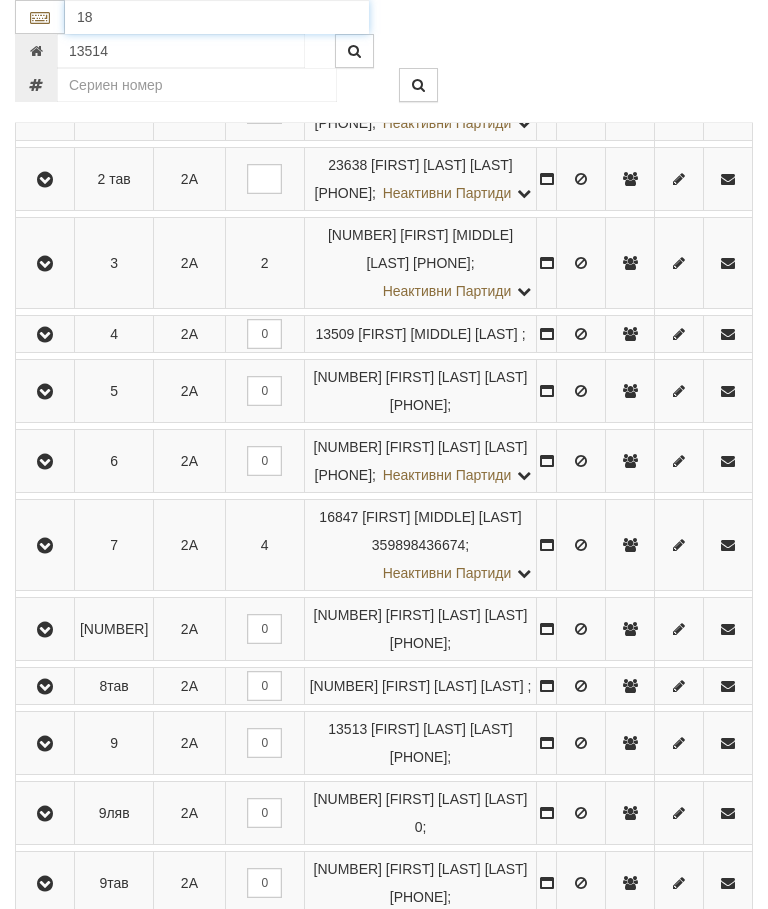 click on "18" at bounding box center [217, 17] 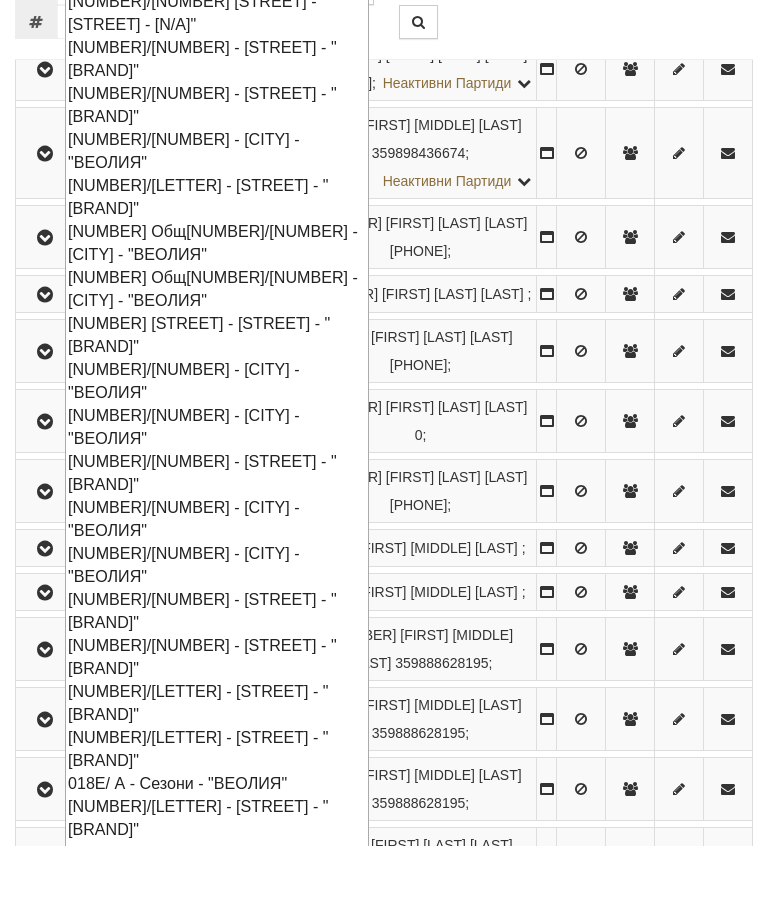 scroll, scrollTop: 917, scrollLeft: 0, axis: vertical 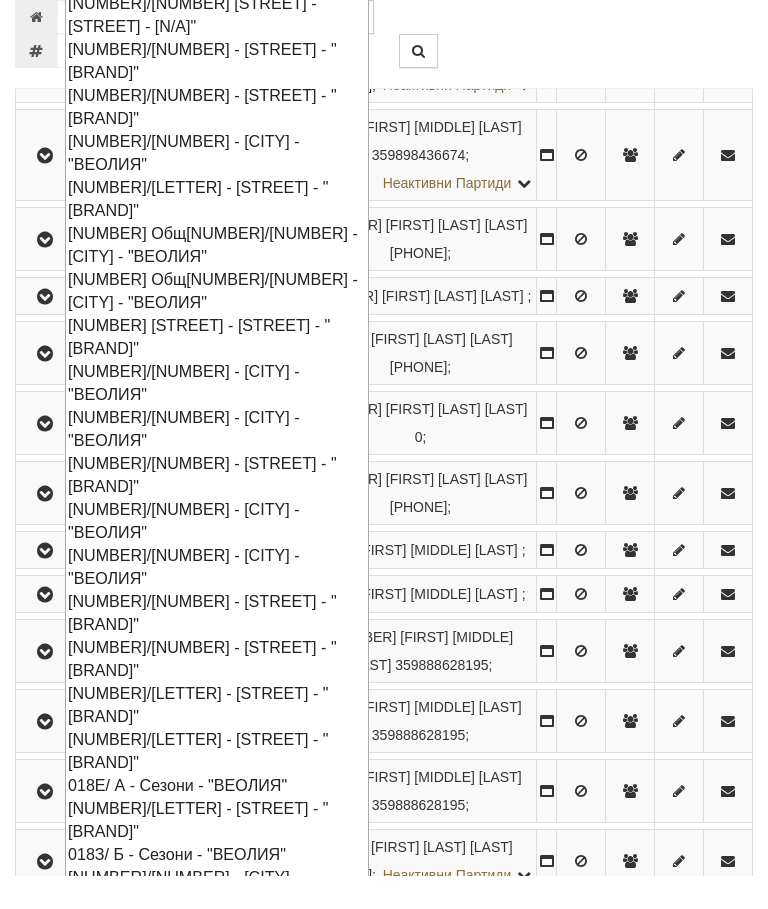 click on "[NUMBER]/[NUMBER] - [CITY] - "ВЕОЛИЯ"" at bounding box center (217, 1061) 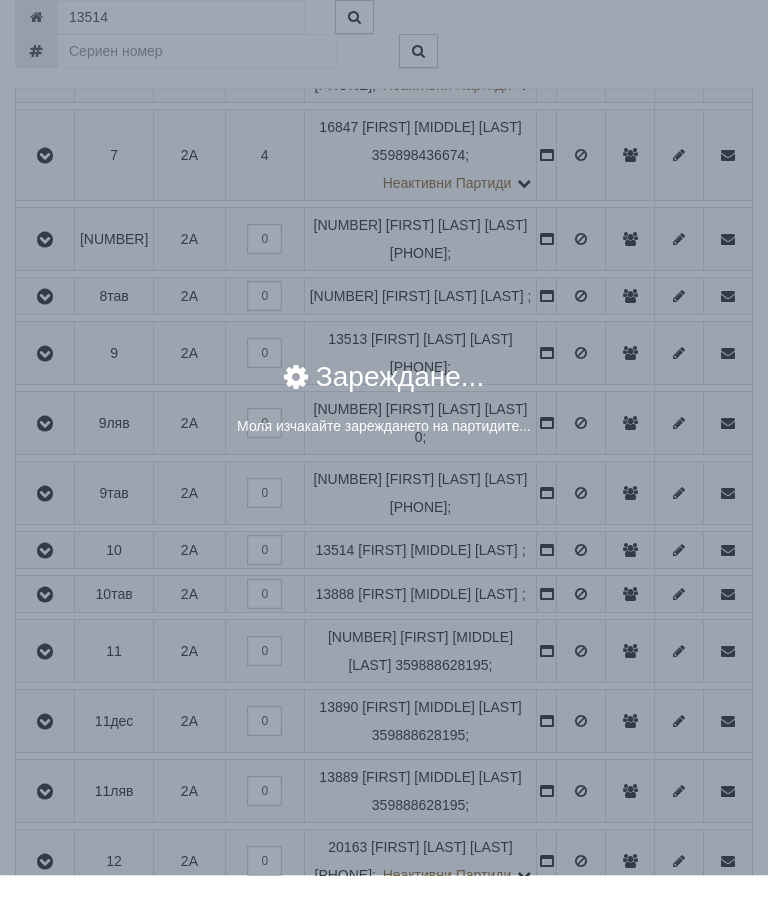 scroll, scrollTop: 951, scrollLeft: 0, axis: vertical 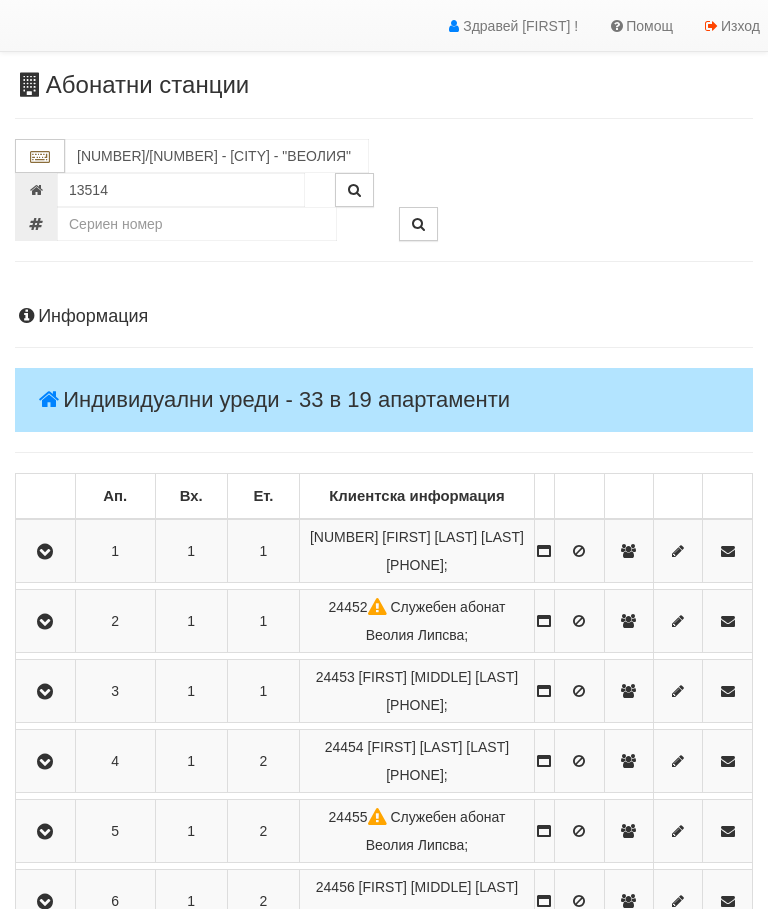 click on "Информация
Параметри
Брой Апартаменти:
19
Ползватели 05/2025
53  %
37  % 6" at bounding box center [384, 1245] 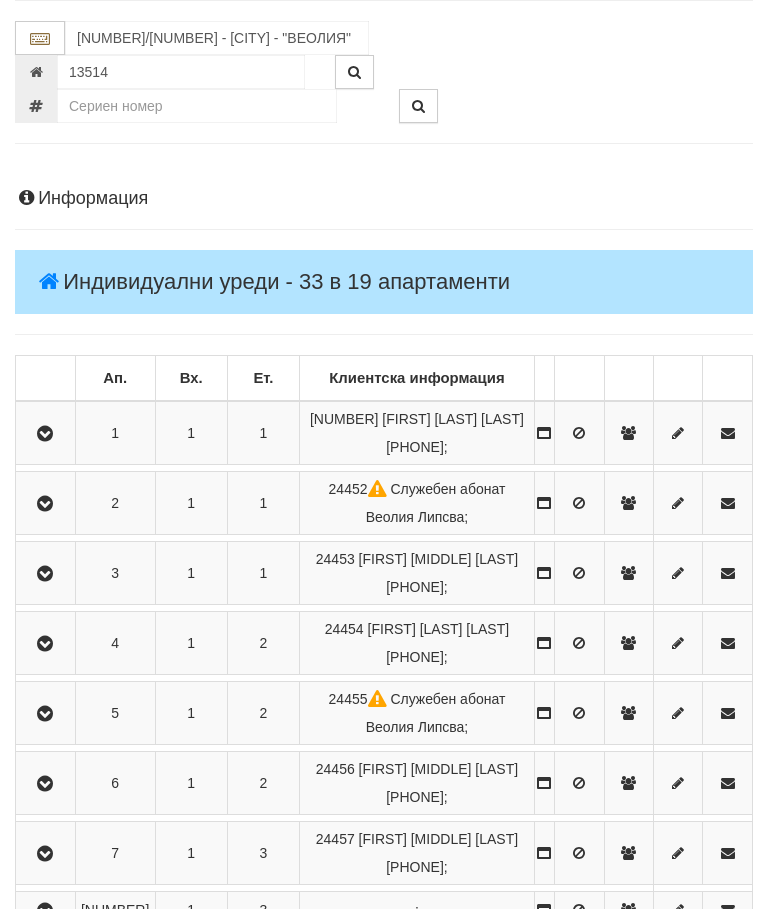 scroll, scrollTop: 0, scrollLeft: 0, axis: both 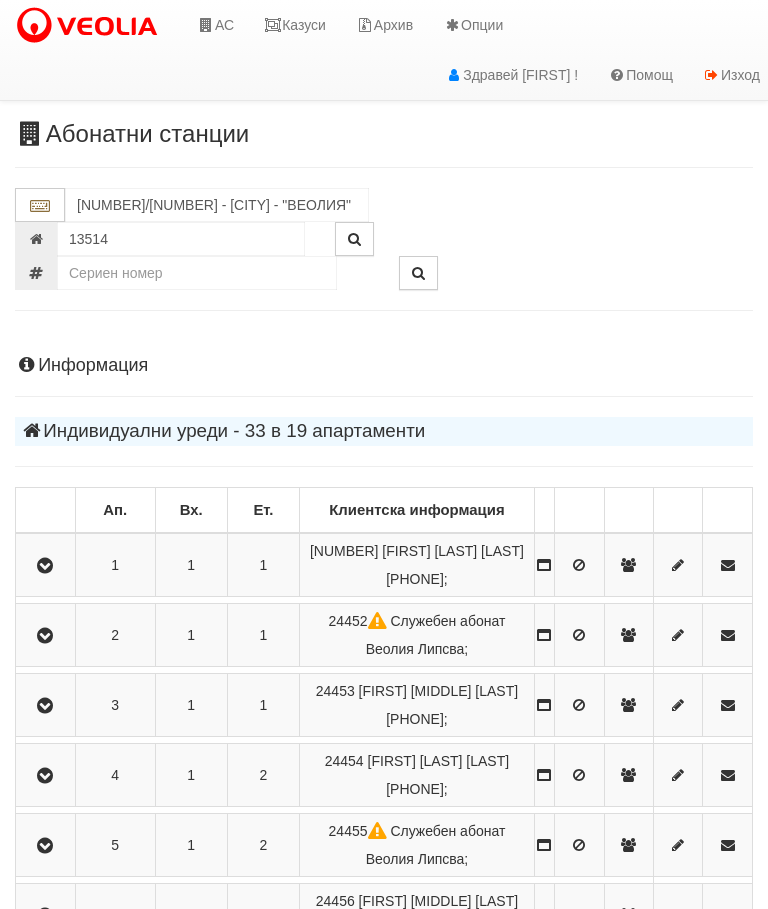 click on "Информация
Параметри
Брой Апартаменти:
19
Ползватели 05/2025
53  %
37  % 6" at bounding box center [384, 1267] 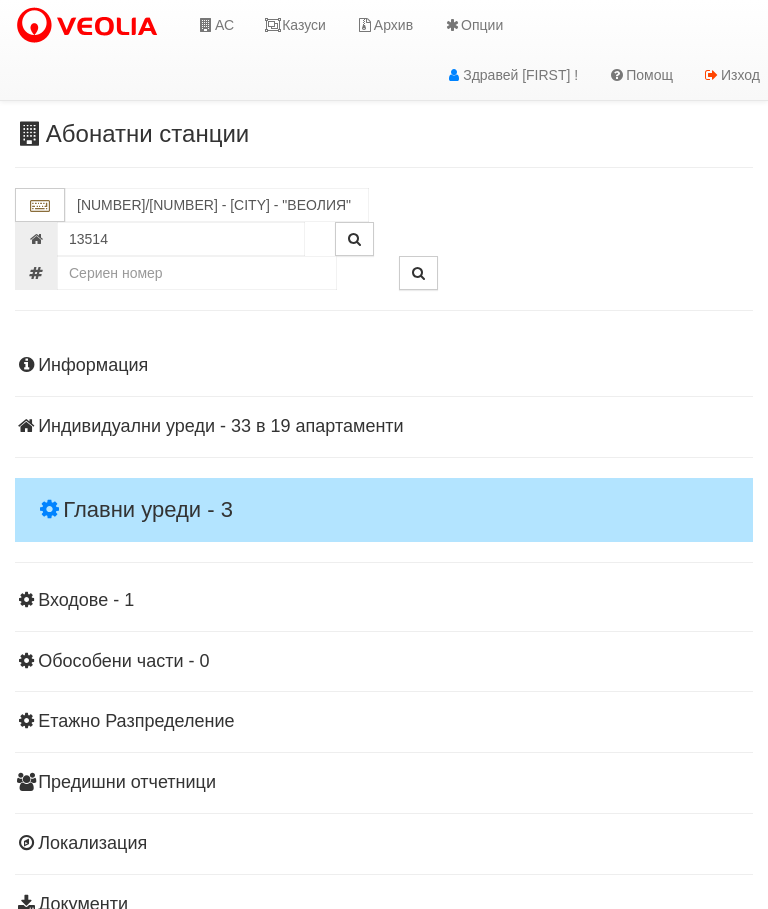 click on "Главни уреди - 3" at bounding box center [384, 510] 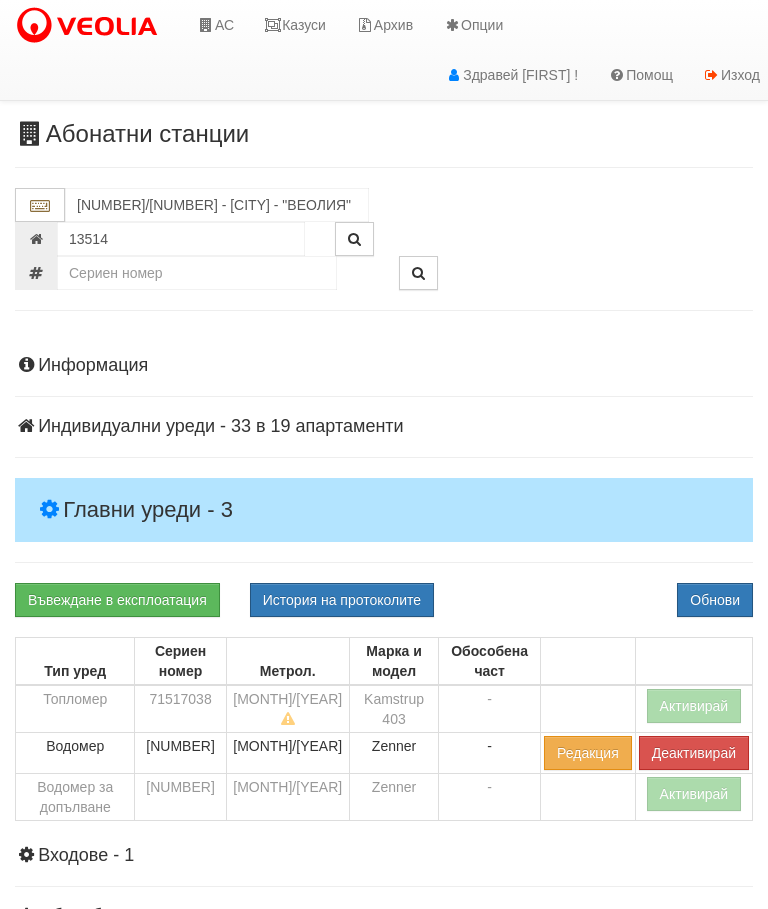 click on "Активирай" at bounding box center [694, 706] 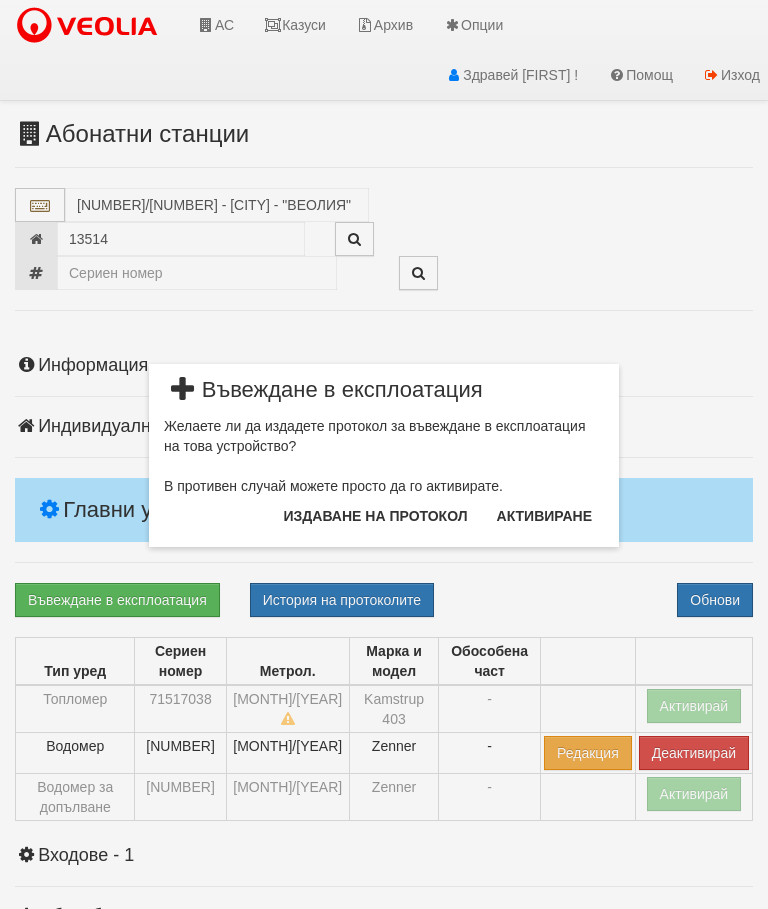 click on "Издаване на протокол" at bounding box center (376, 516) 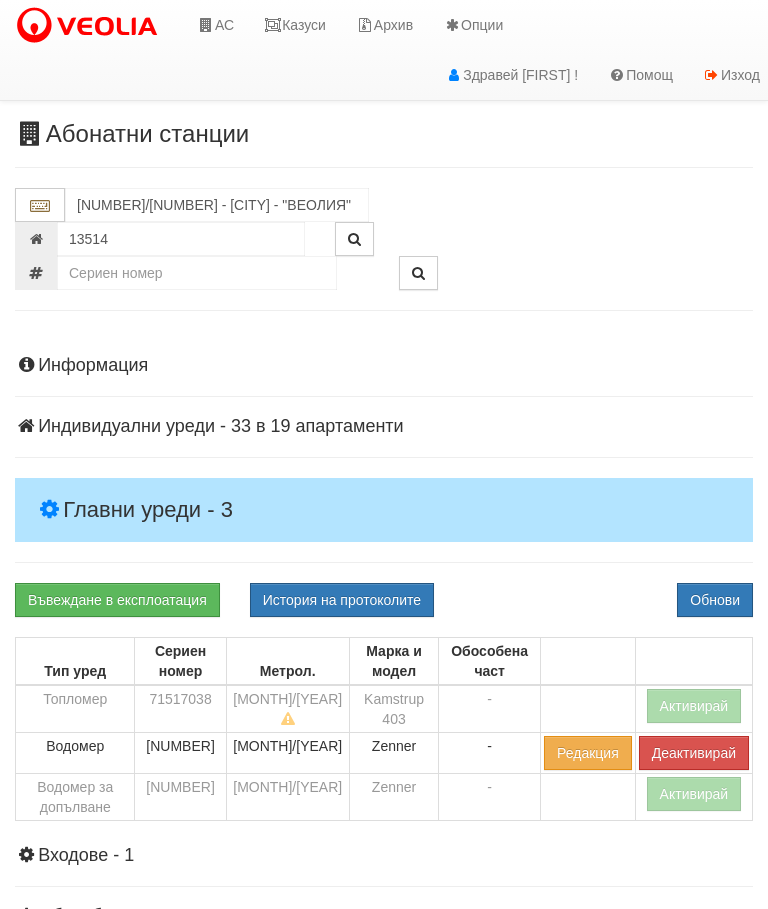 click on "Информация
Параметри
Брой Апартаменти:
19
Ползватели 05/2025
53  %
37  % 6" at bounding box center (384, 761) 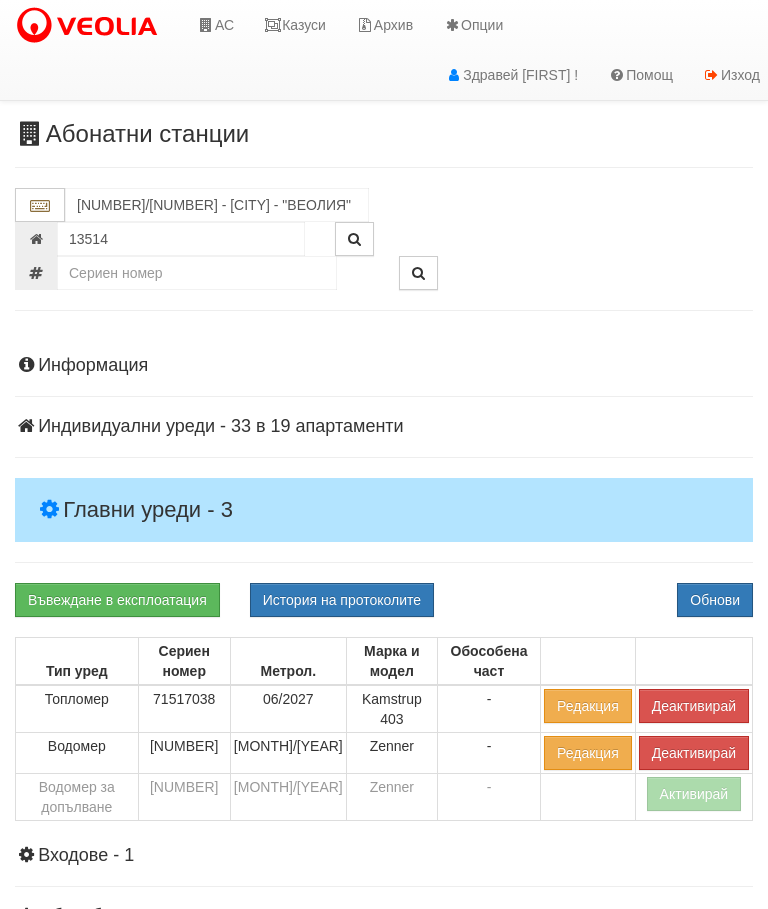 click on "Активирай" at bounding box center (694, 794) 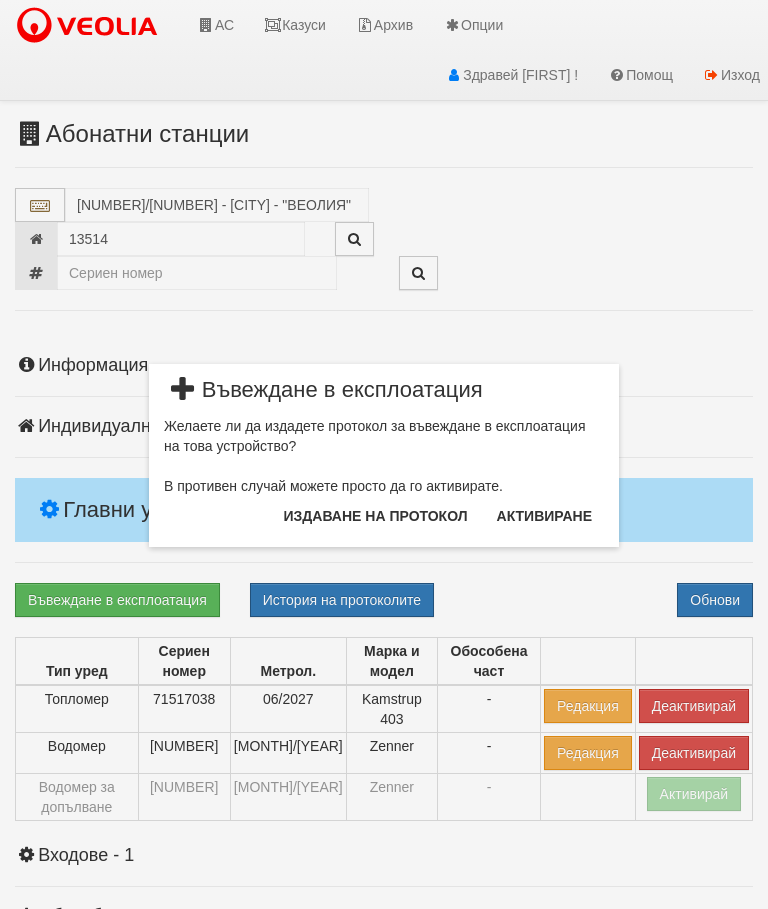 click on "Издаване на протокол" at bounding box center [376, 516] 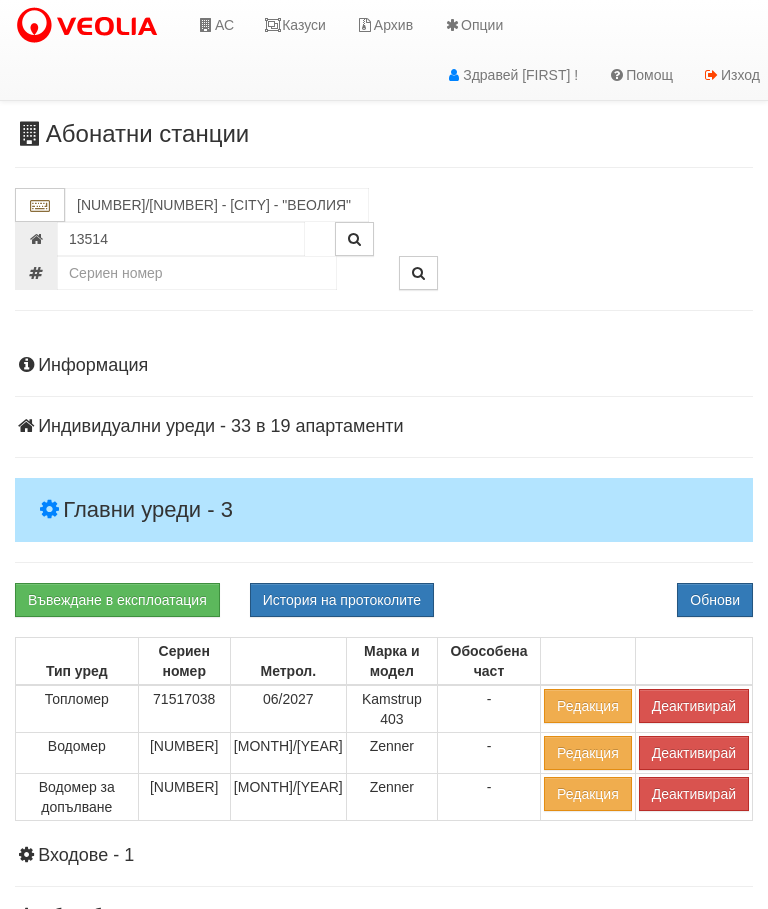 click on "Информация
Параметри
Брой Апартаменти:
19
Ползватели 05/2025
53  %
37  % 6" at bounding box center (384, 761) 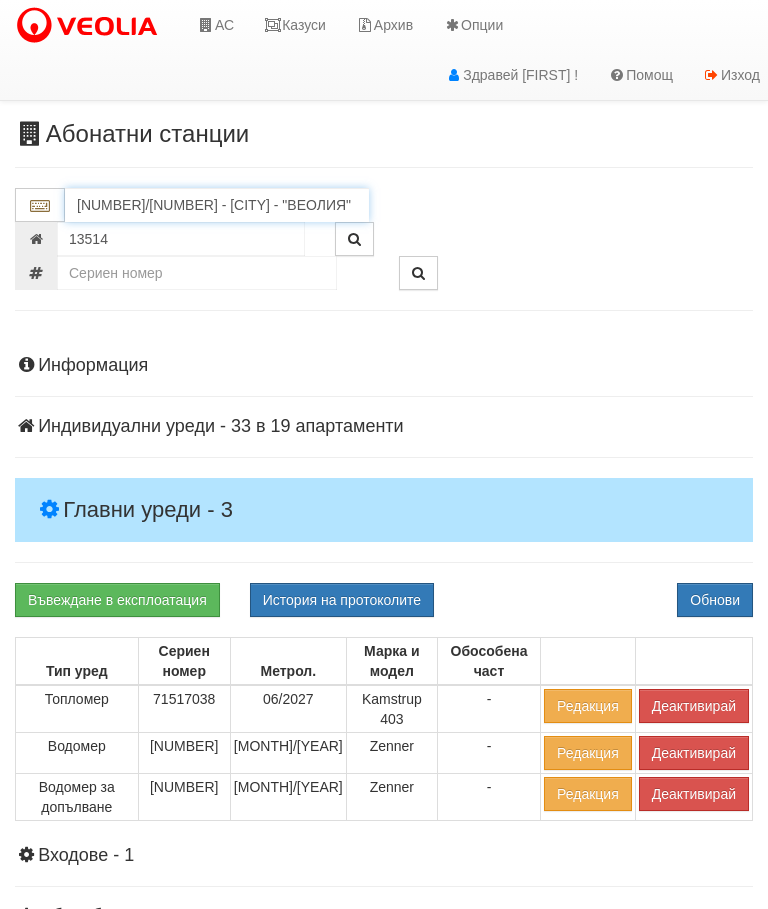 click on "[NUMBER]/[NUMBER] - [CITY] - "ВЕОЛИЯ"" at bounding box center (217, 205) 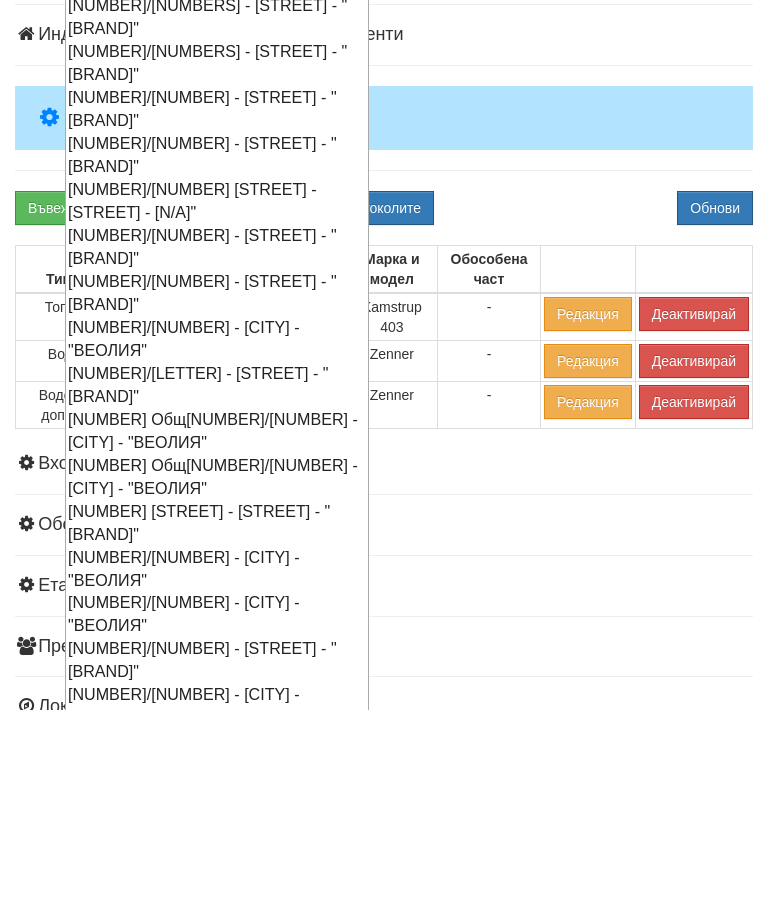 scroll, scrollTop: 198, scrollLeft: 0, axis: vertical 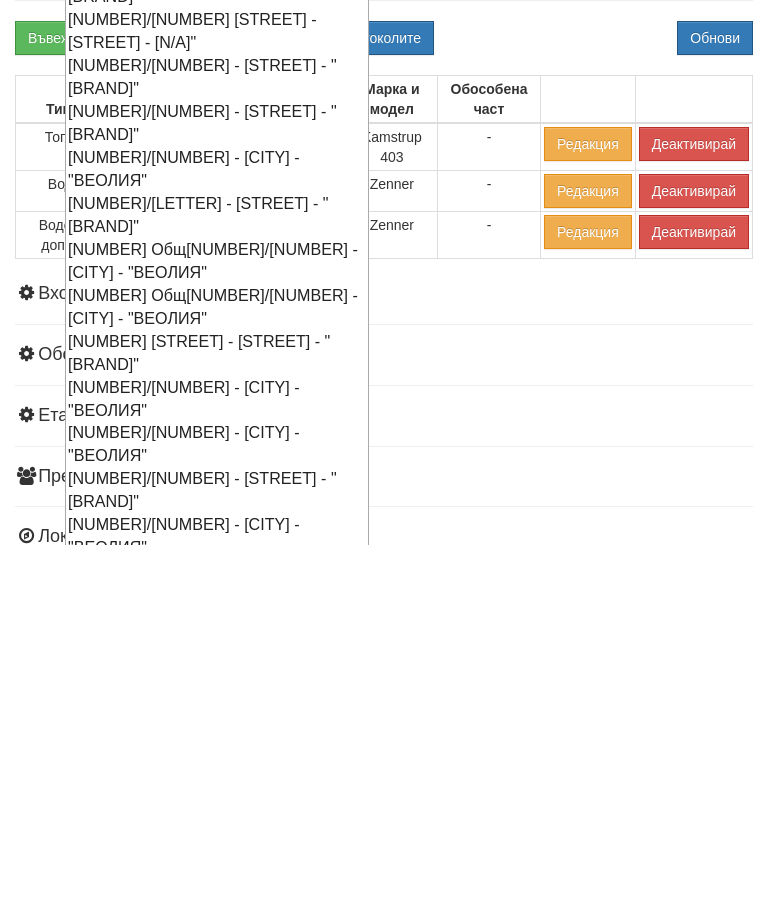 click on "018Л/ В - Сезони - "ВЕОЛИЯ"" at bounding box center [217, 1440] 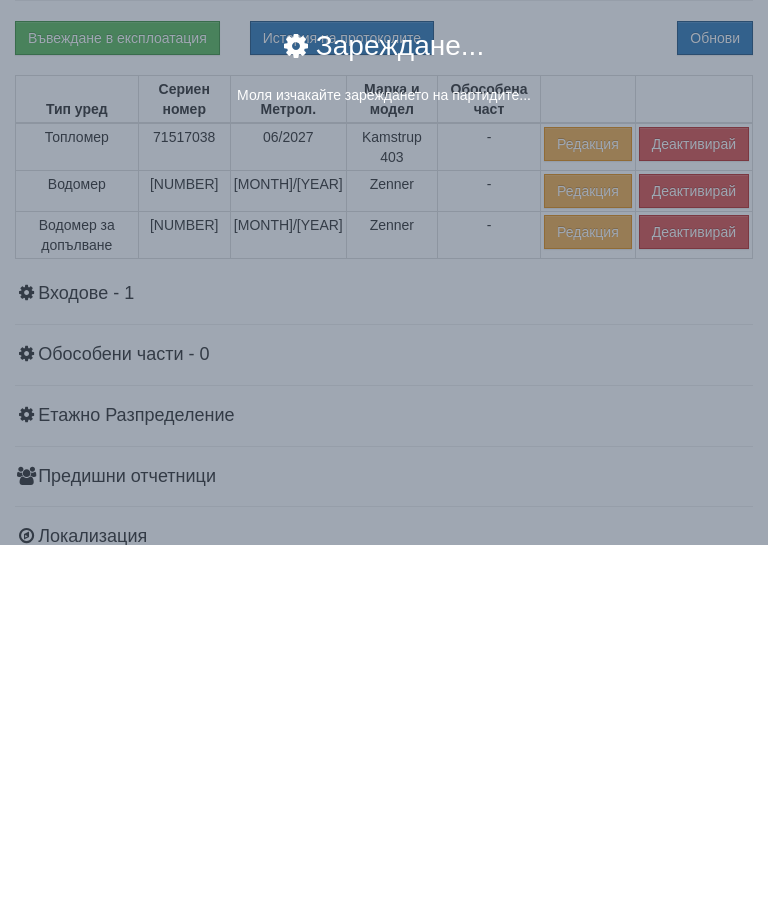scroll, scrollTop: 346, scrollLeft: 0, axis: vertical 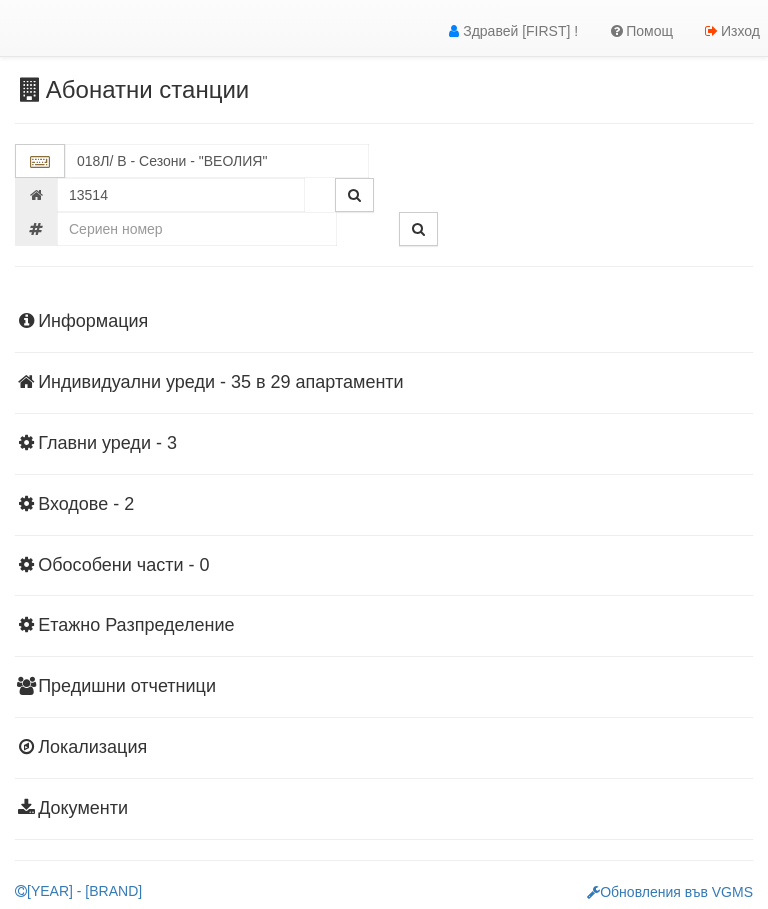 click on "Информация
Параметри
Брой Апартаменти:
29
Ползватели 05/2025
52  %
31  % 17" at bounding box center [384, 563] 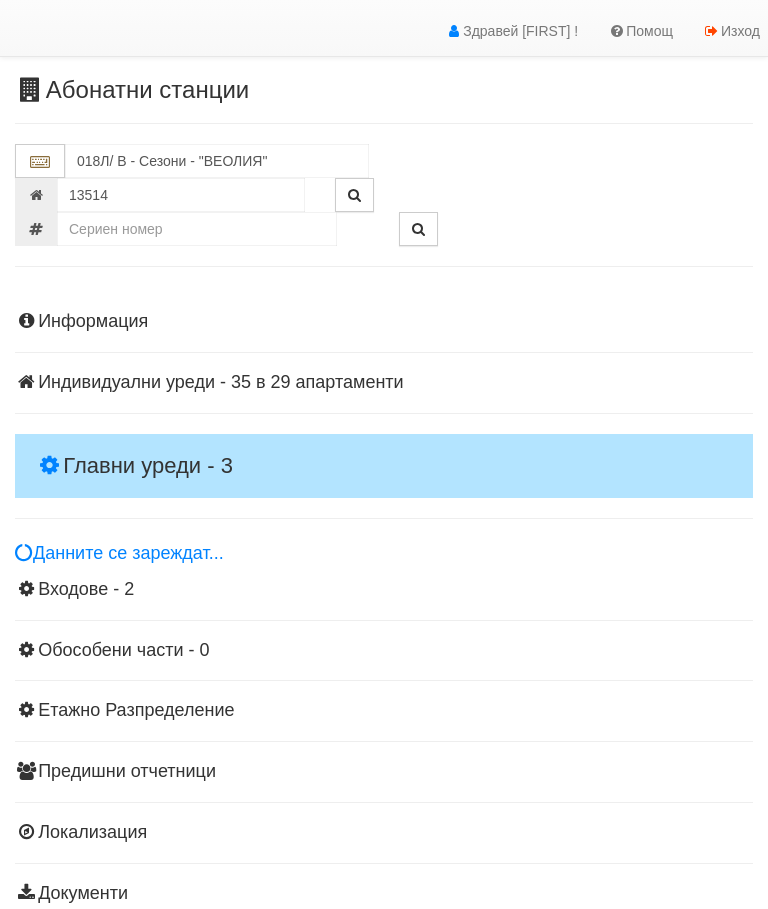click on "Главни уреди - 3" at bounding box center [384, 466] 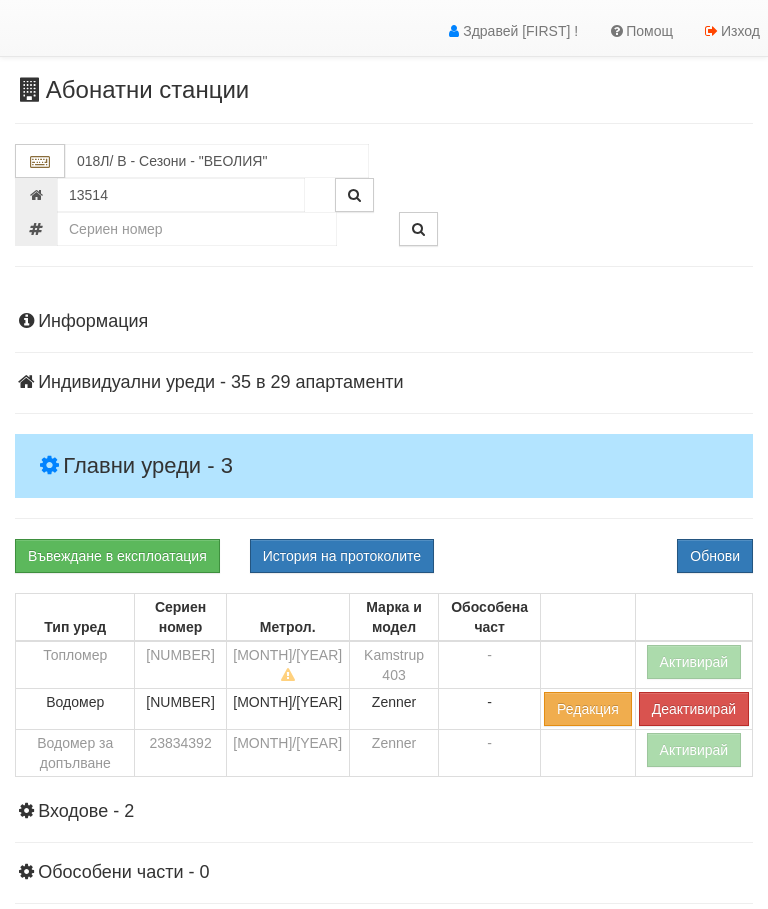 click on "Активирай" at bounding box center (694, 662) 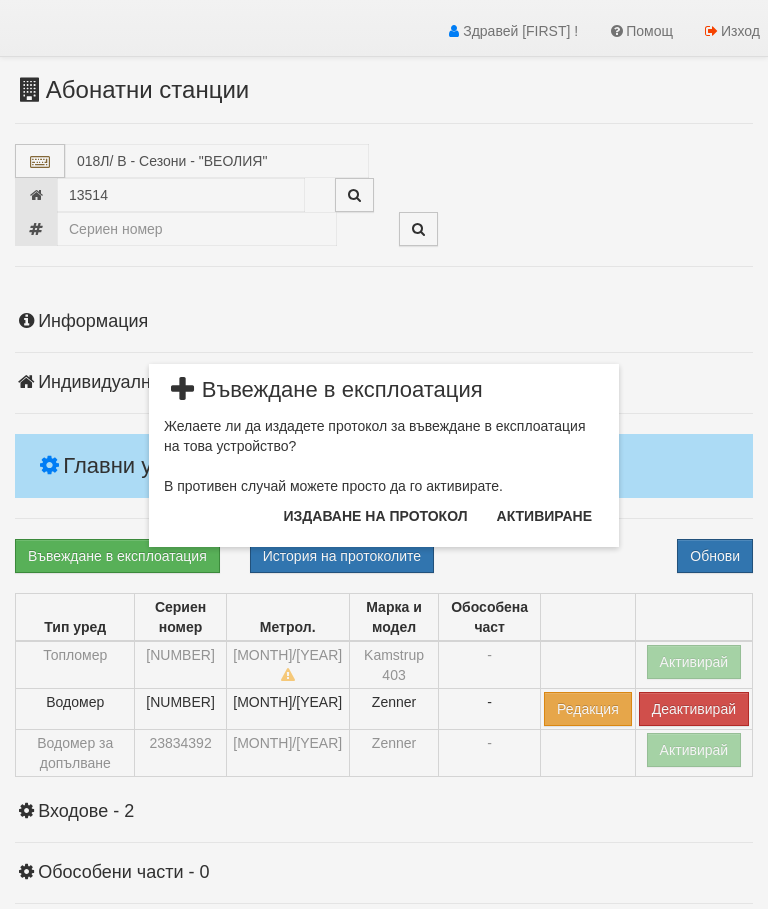click on "×    [ACTION]
[HISTORY]
[ACTION]" at bounding box center [384, 273] 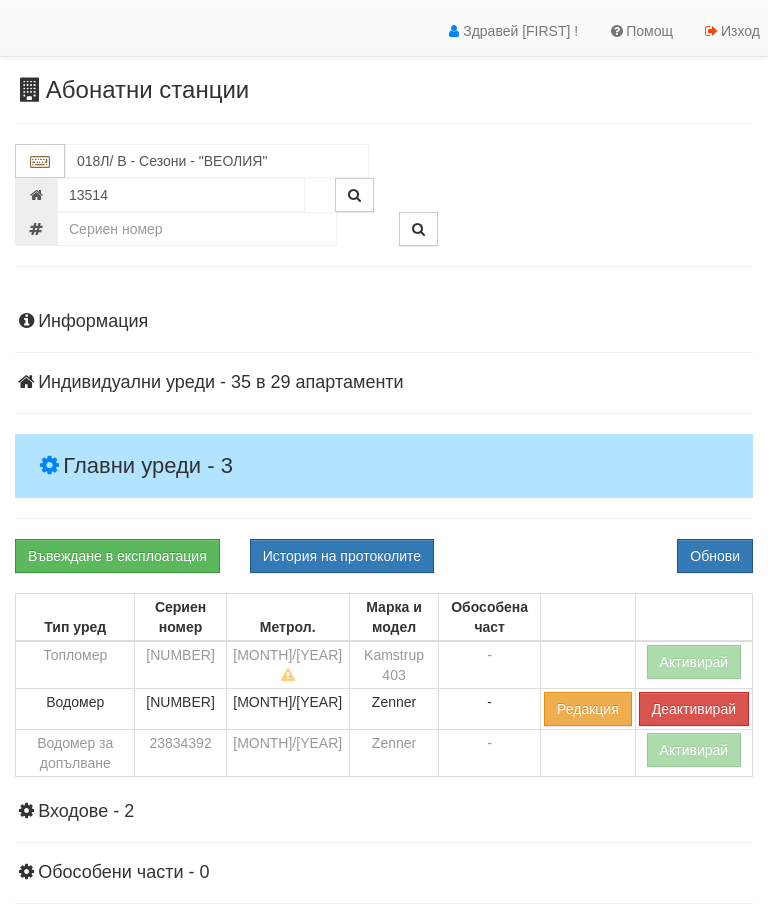click on "[ACTION]
[HISTORY]
[ACTION]" at bounding box center (384, 556) 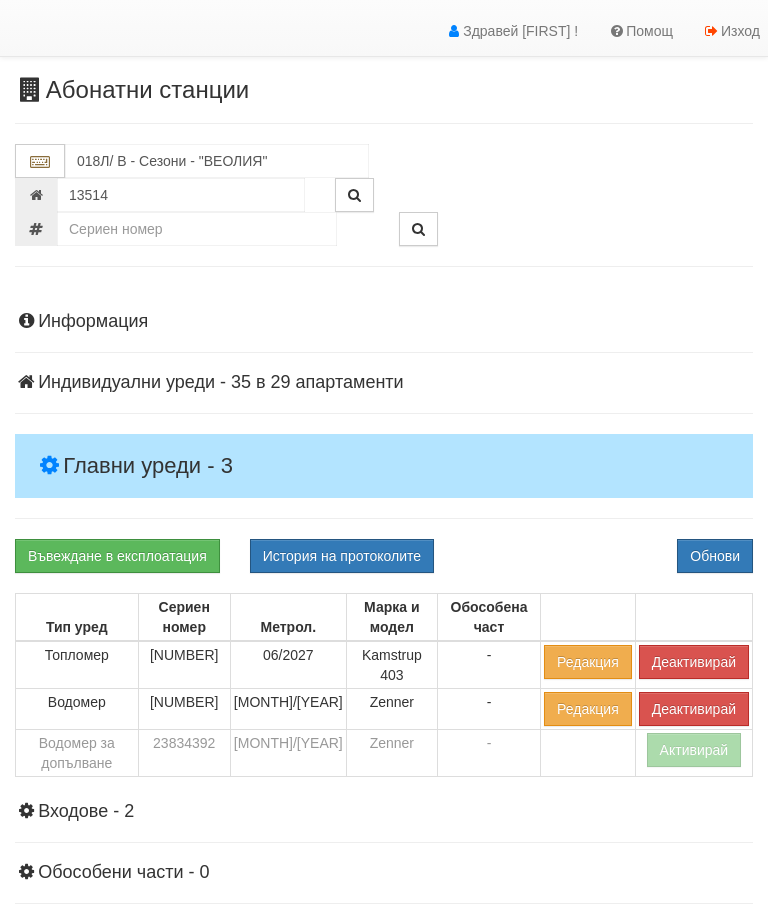 click on "Активирай" at bounding box center (694, 750) 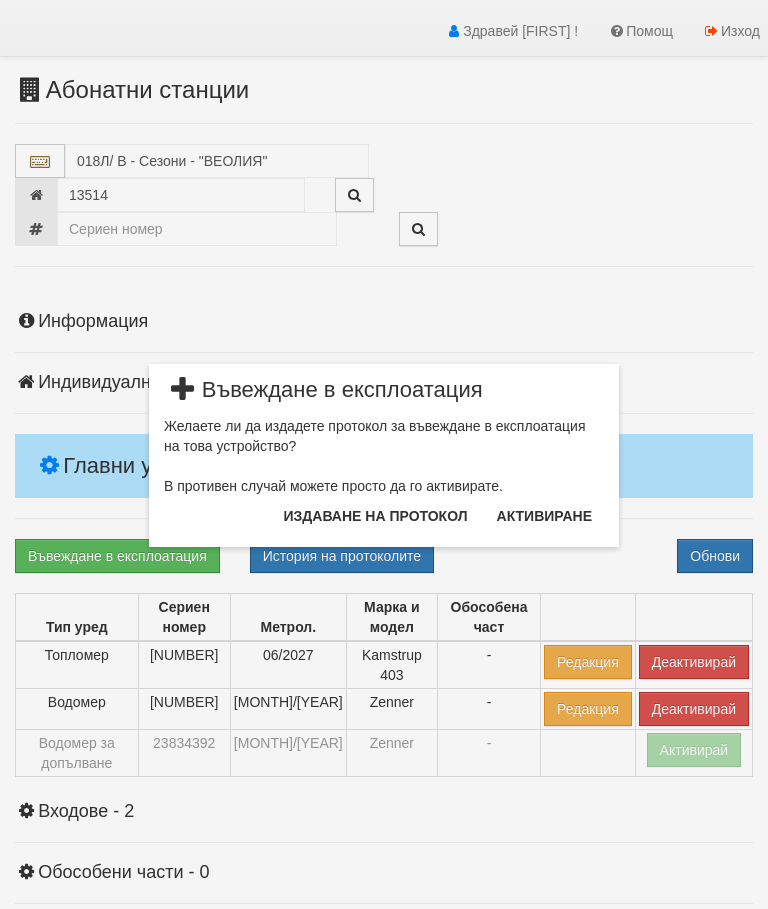 click on "Издаване на протокол" at bounding box center [376, 516] 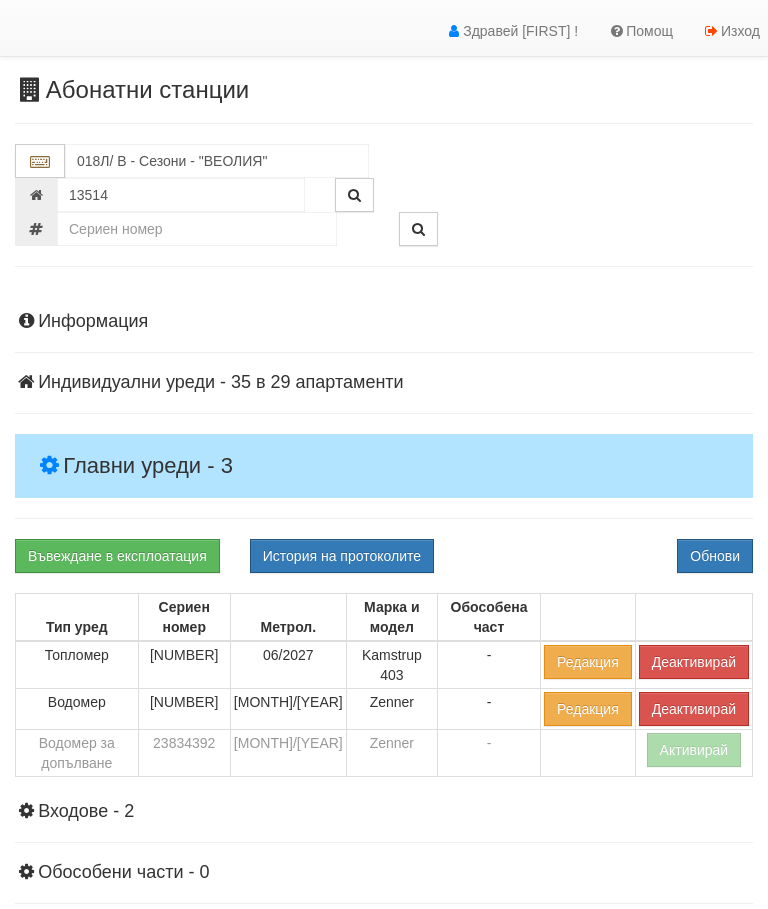 click on "Информация
Параметри
Брой Апартаменти:
29
Ползватели 05/2025
52  %
31  % 17" at bounding box center (384, 717) 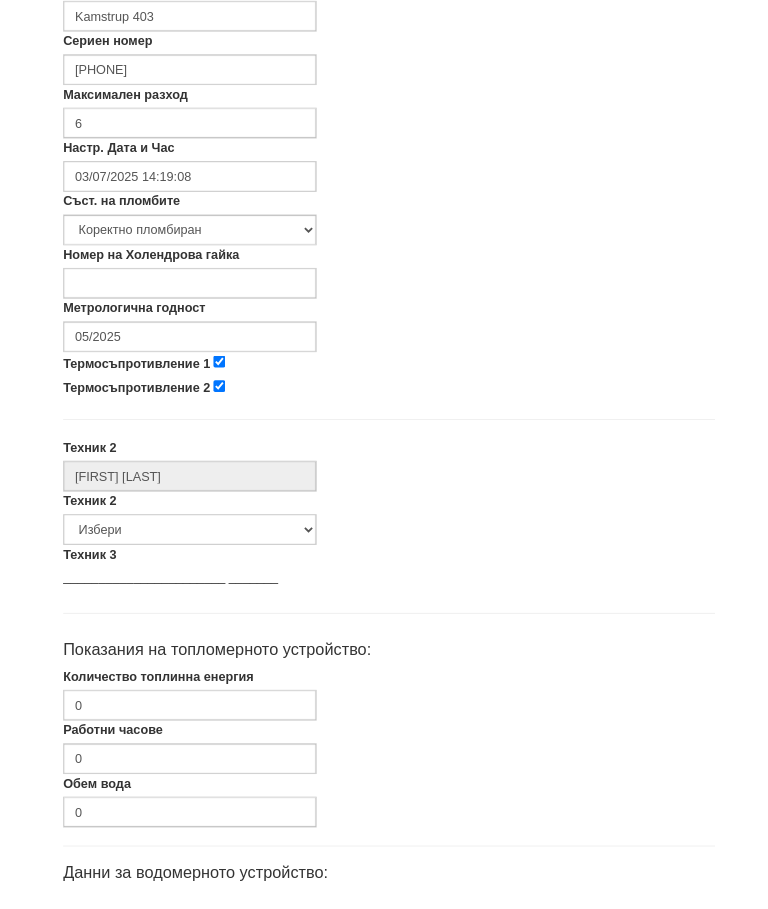 scroll, scrollTop: 584, scrollLeft: 0, axis: vertical 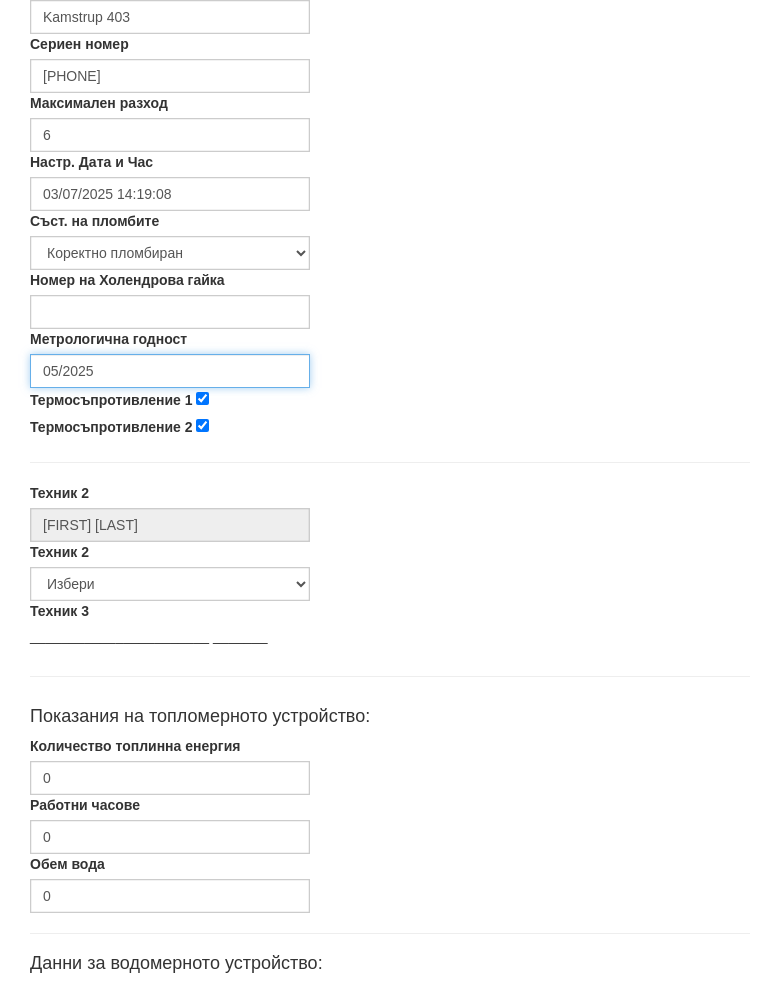 click on "05/2025" at bounding box center [170, 391] 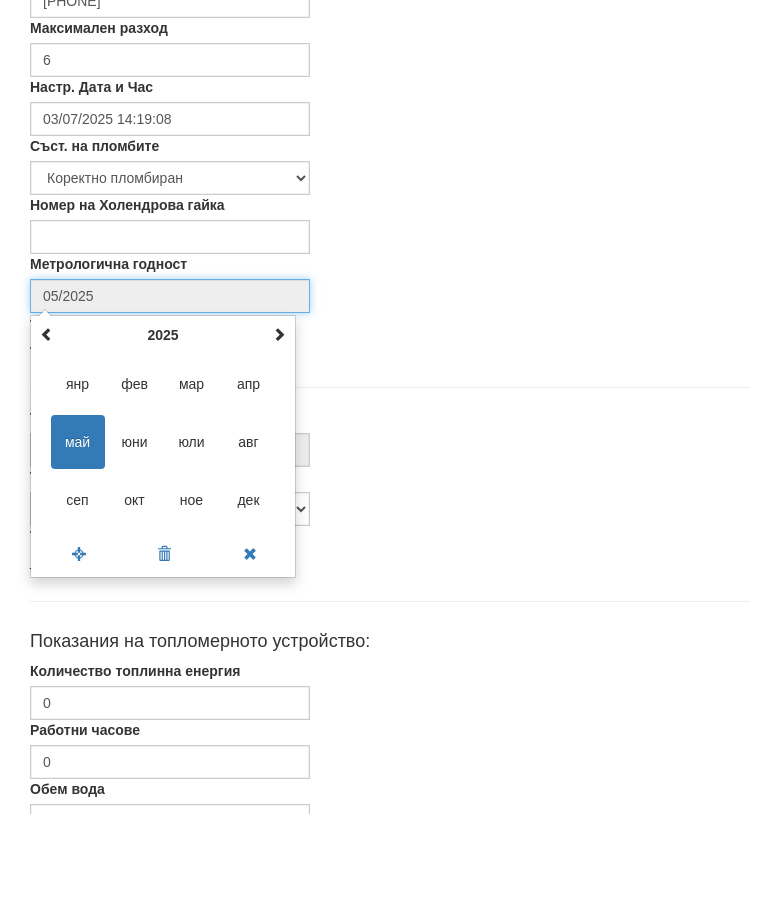 click at bounding box center (279, 430) 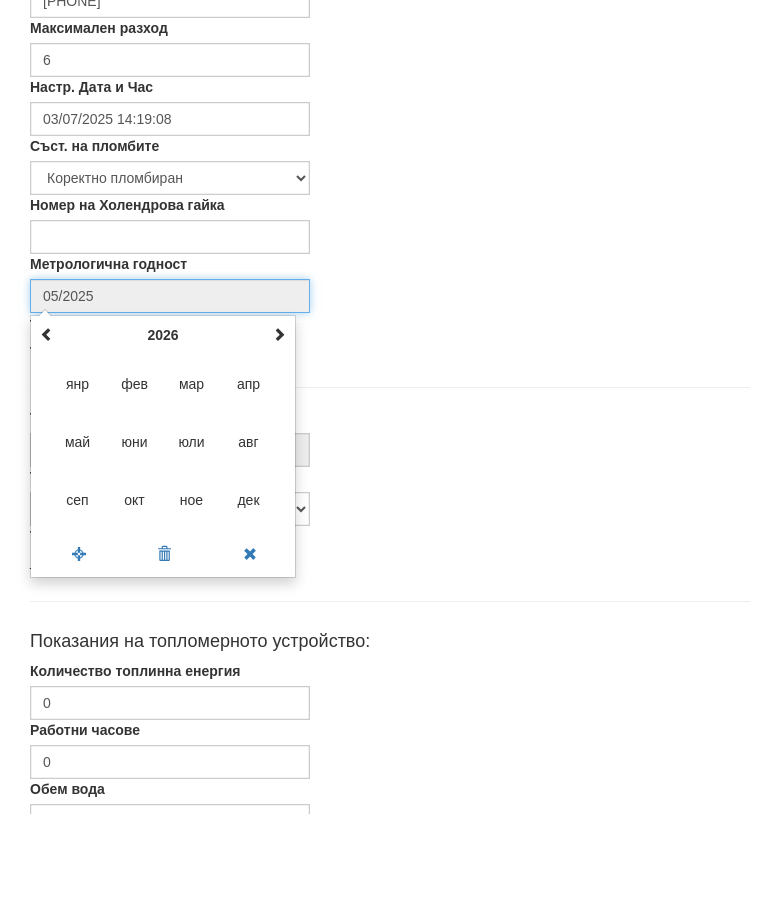 click on "май 2026 пн вт ср чт пт сб нд 27 28 29 30 1 2 3 4 5 6 7 8 9 10 11 12 13 14 15 16 17 18 19 20 21 22 23 24 25 26 27 28 29 30 31 1 2 3 4 5 6 7 2026 янр фев мар апр май юни юли авг сеп окт ное дек 2021-2032 2021 2022 2023 2024 2025 2026 2027 2028 2029 2030 2031 2032 2000-2107 2000 - 2011 2012 - 2023 2024 - 2035 2036 - 2047 2048 - 2059 2060 - 2071 2072 - 2083 2084 - 2095 2096 - 2107" at bounding box center (163, 541) 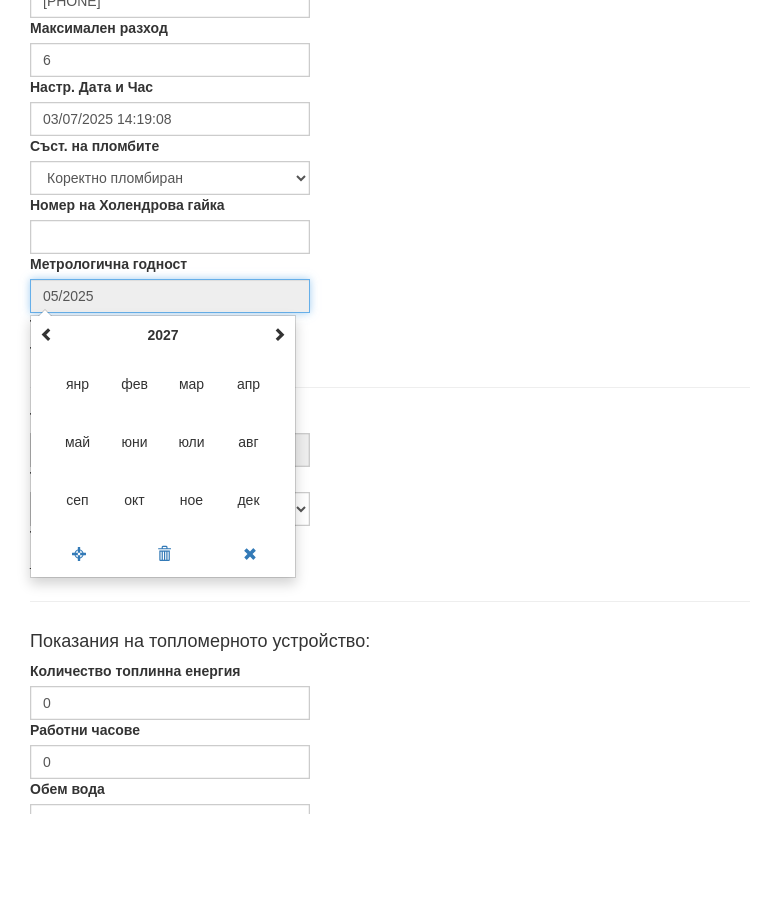 click on "[MONTH]" at bounding box center (135, 537) 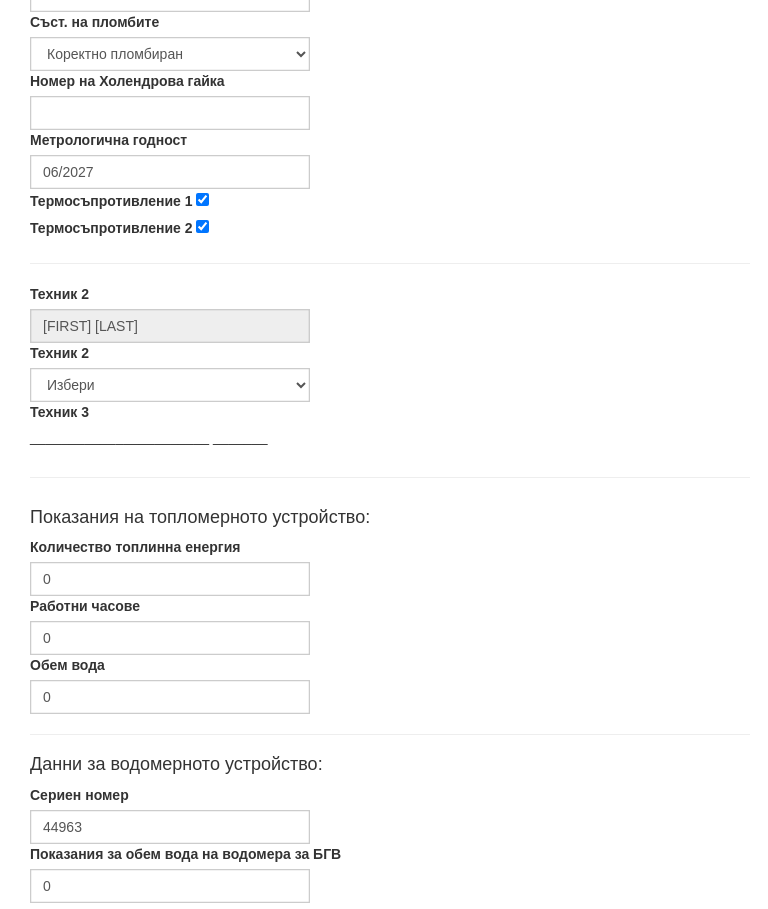 scroll, scrollTop: 803, scrollLeft: 0, axis: vertical 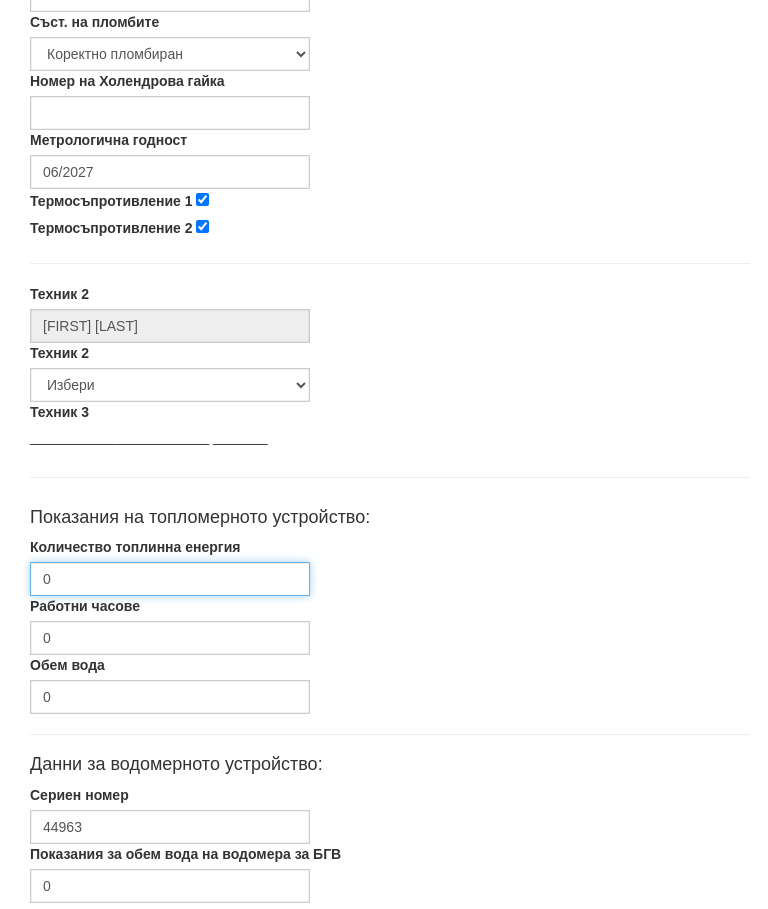 click on "0" at bounding box center (170, 579) 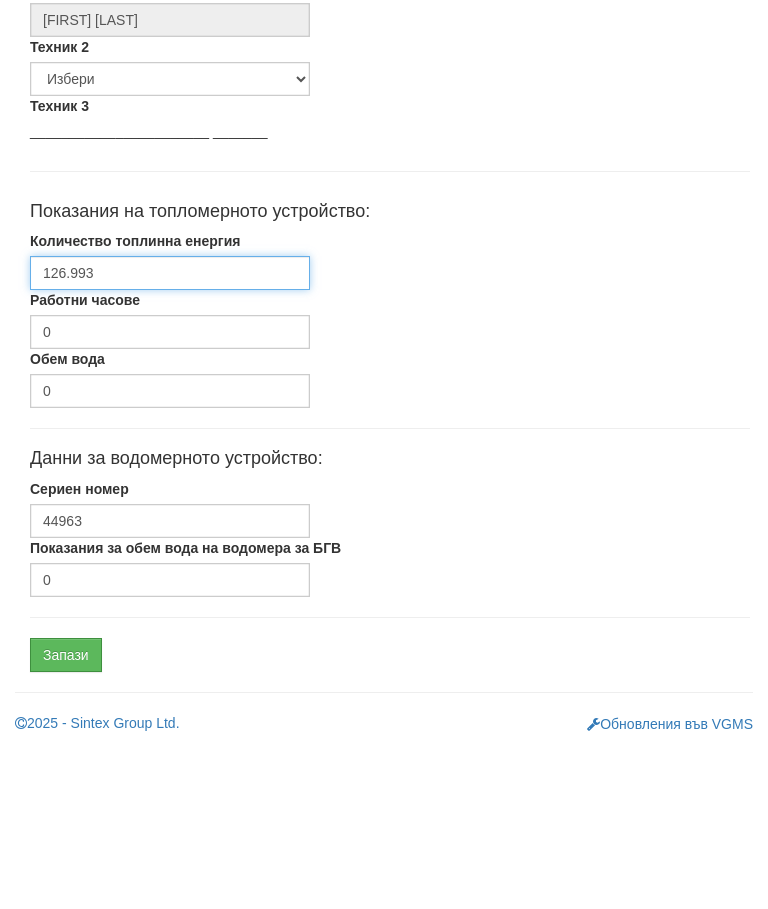 scroll, scrollTop: 948, scrollLeft: 0, axis: vertical 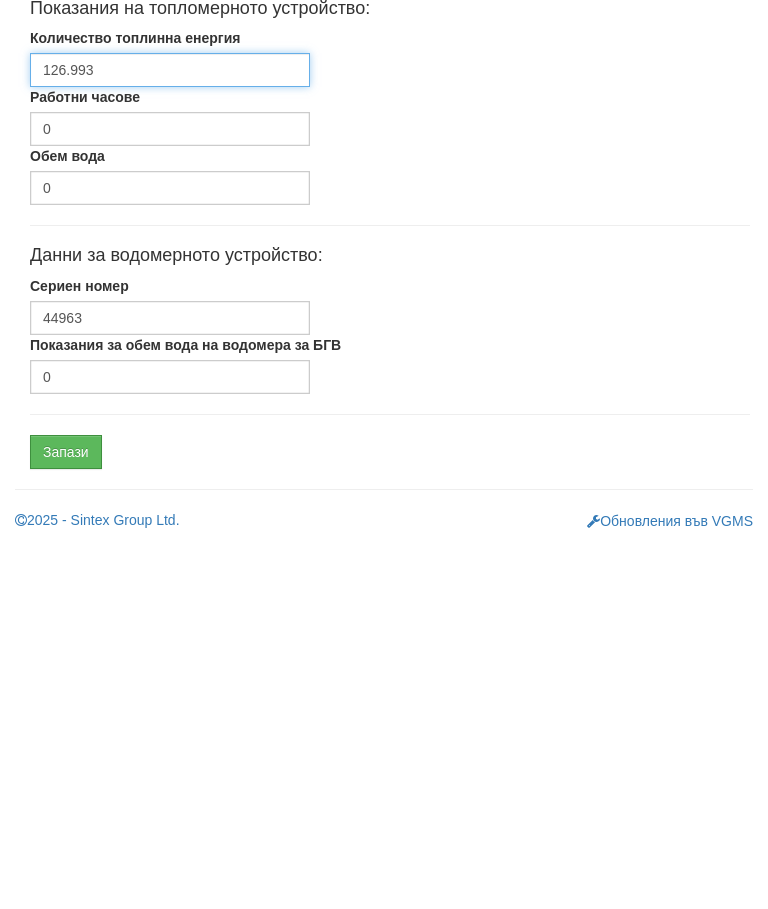 type on "126.993" 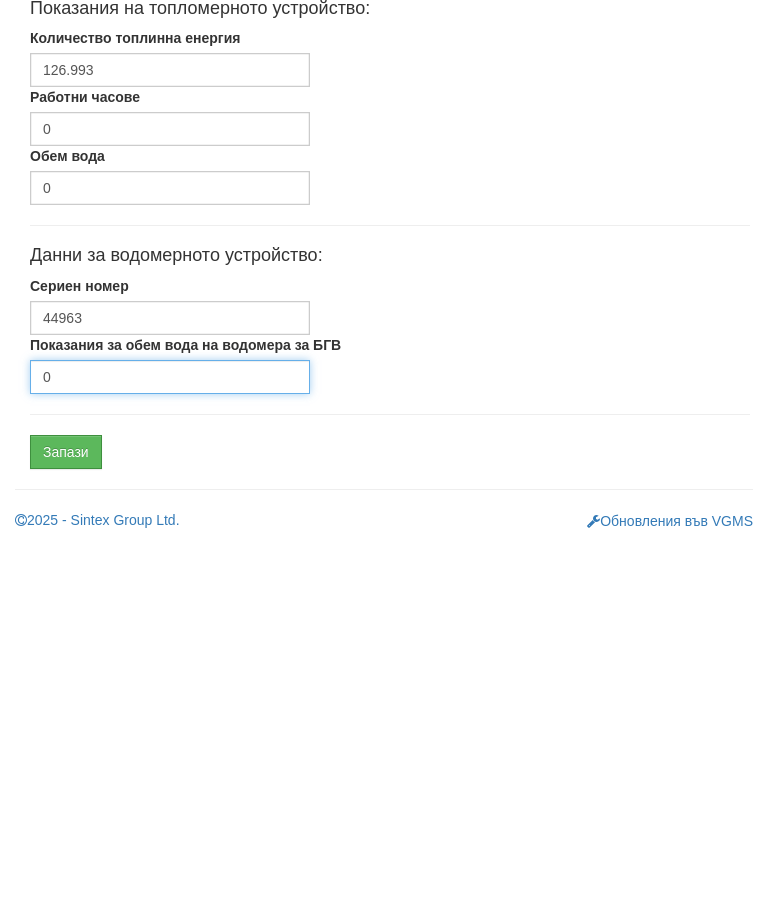 click on "0" at bounding box center [170, 741] 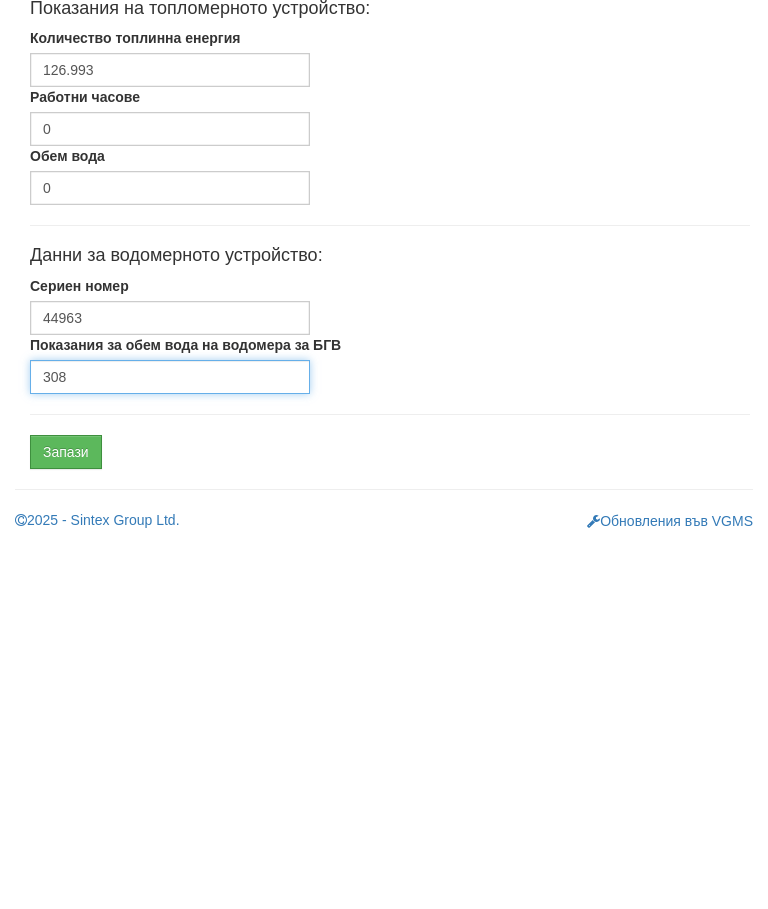 type on "308" 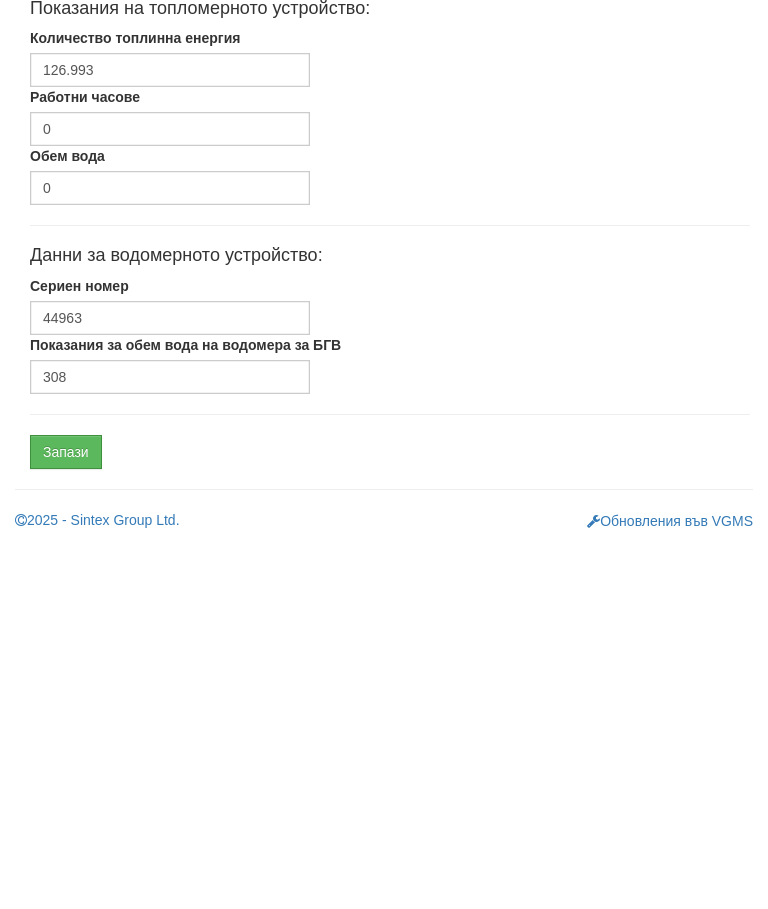 click on "Запази" at bounding box center [66, 816] 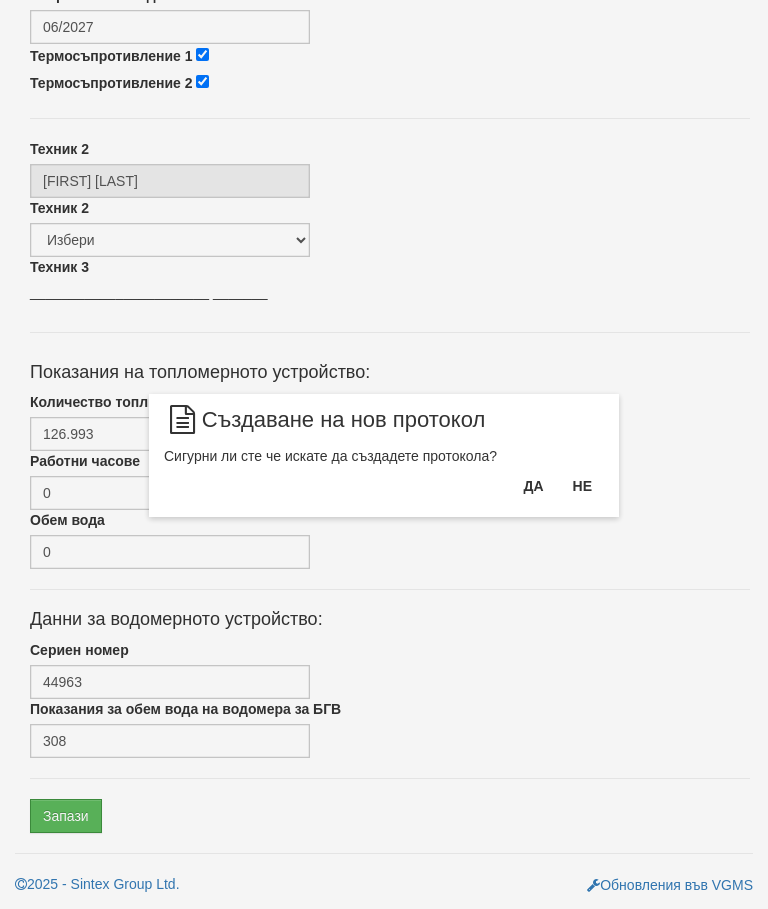 click on "Да" at bounding box center [533, 486] 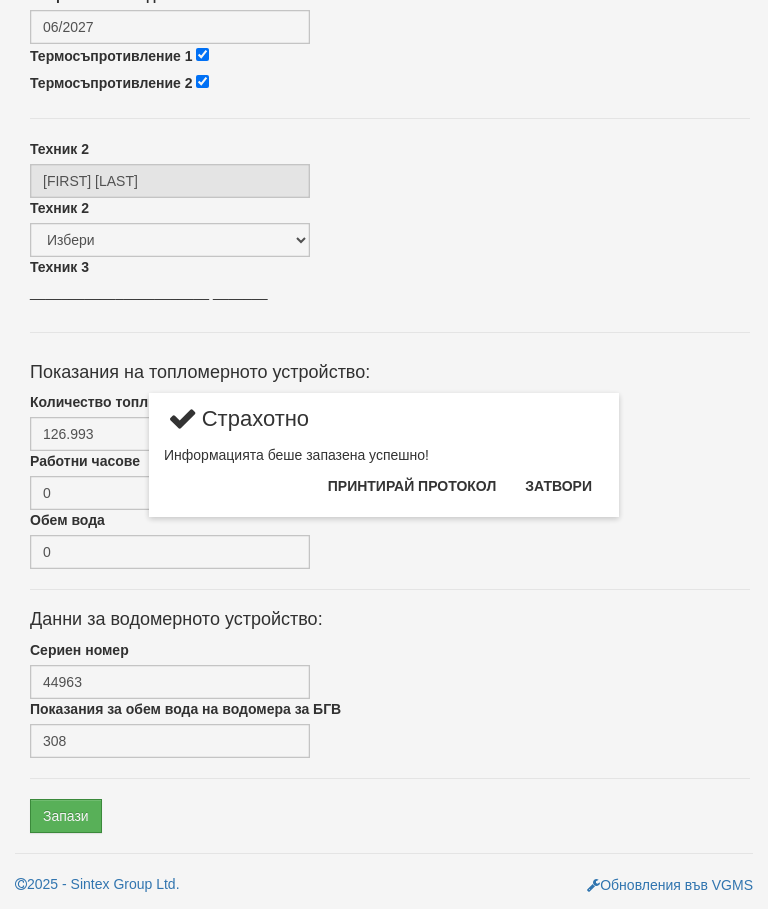 click on "Затвори" at bounding box center [558, 486] 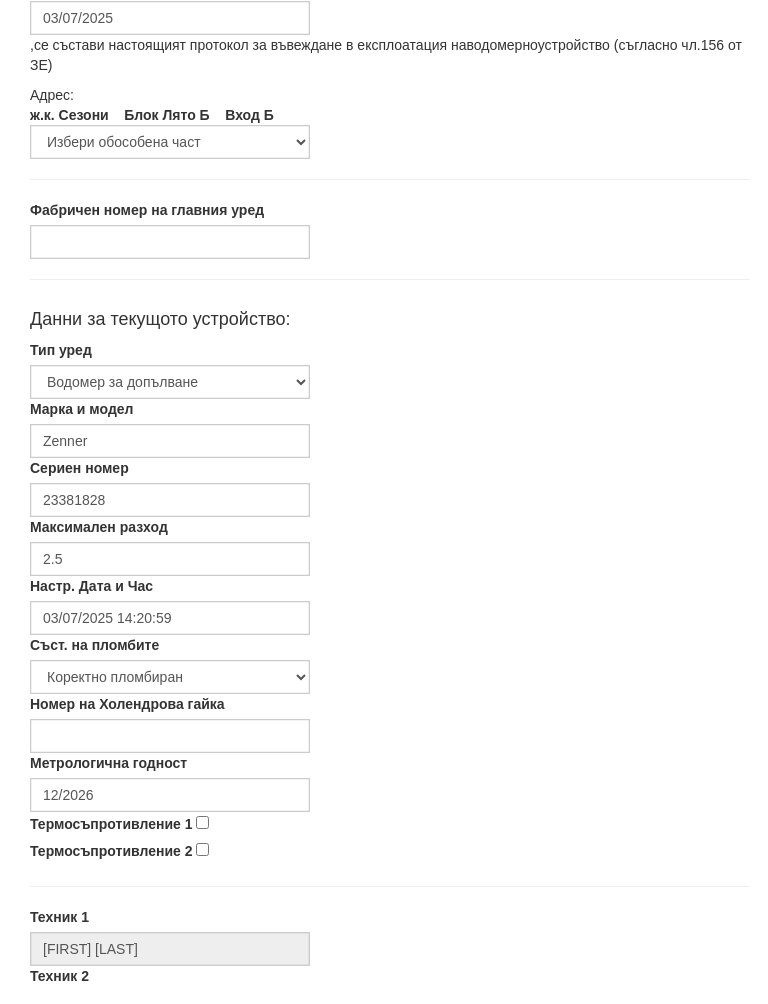 scroll, scrollTop: 162, scrollLeft: 0, axis: vertical 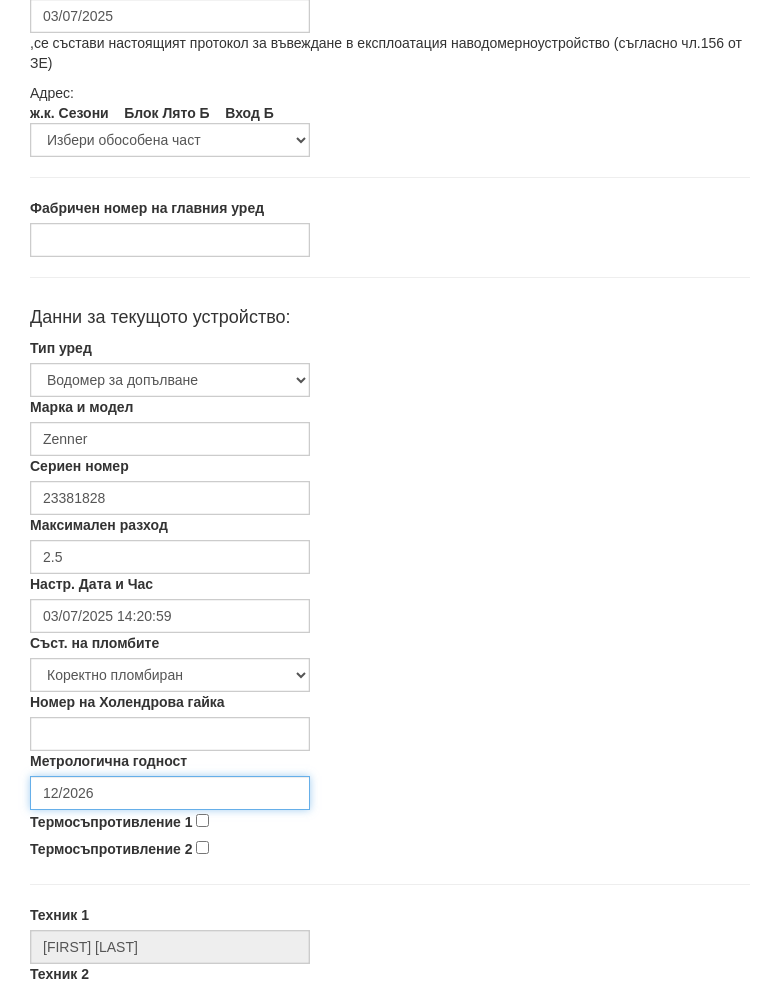 click on "12/2026" at bounding box center [170, 813] 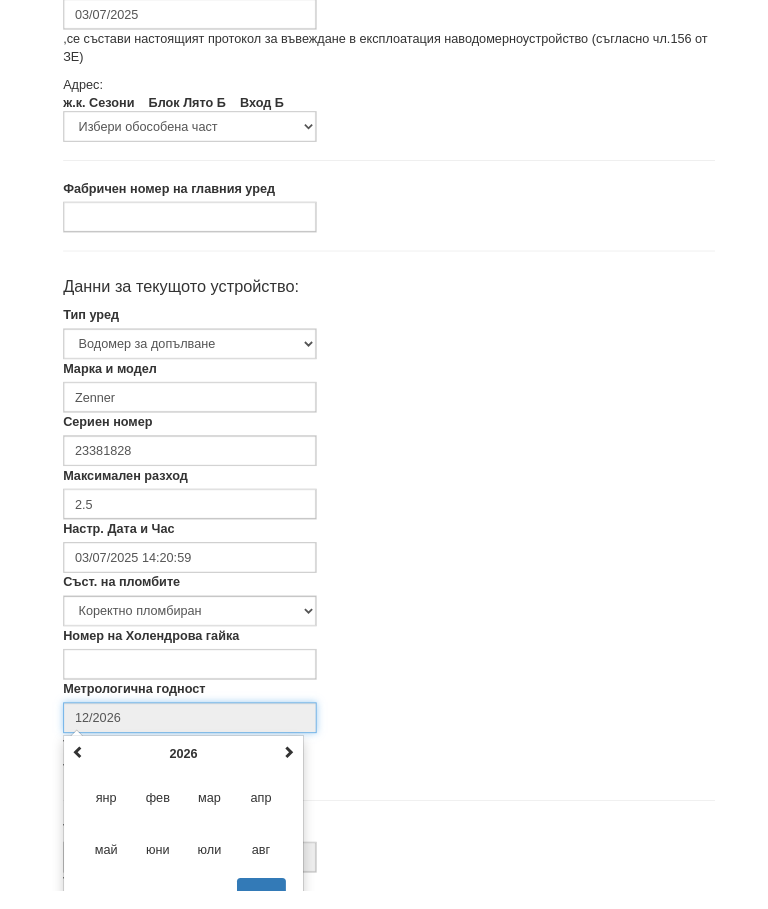 scroll, scrollTop: 336, scrollLeft: 0, axis: vertical 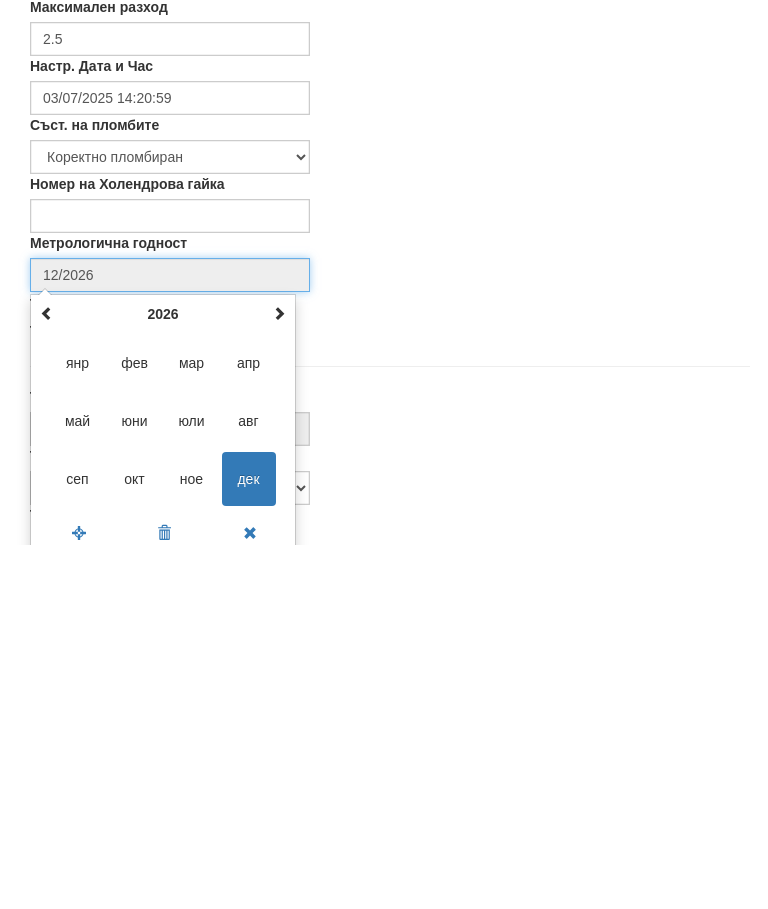 click at bounding box center (279, 677) 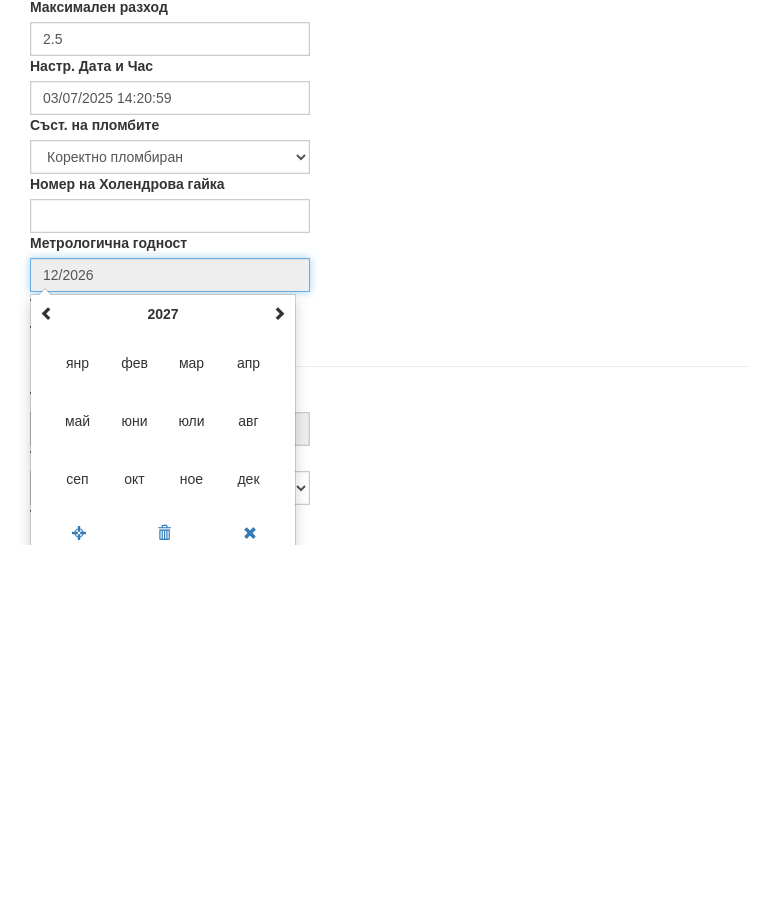 click at bounding box center (279, 678) 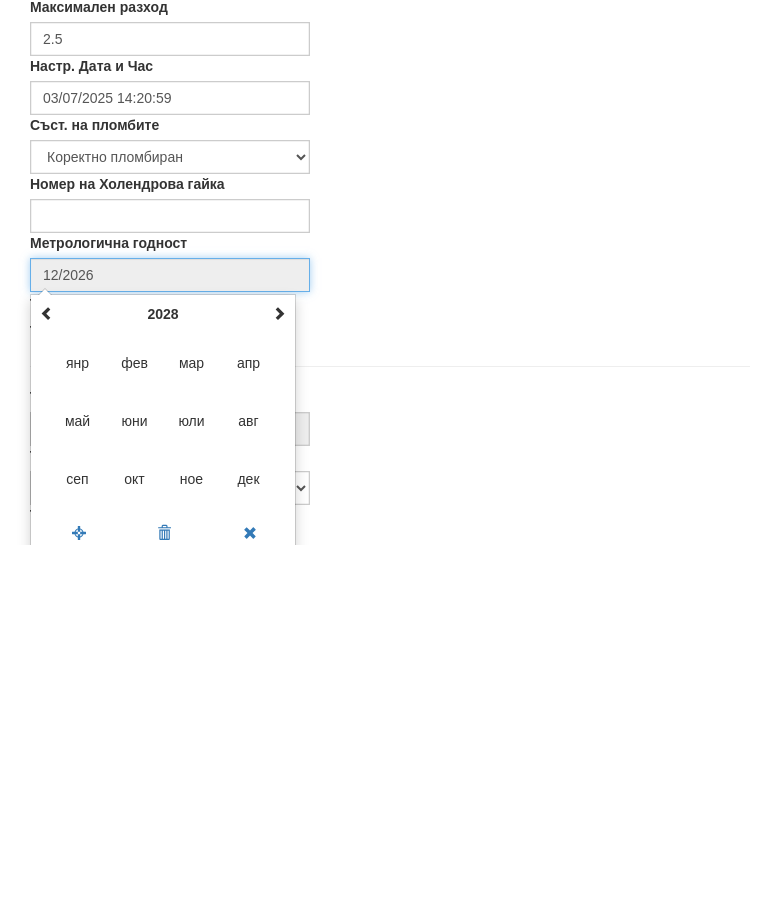 click at bounding box center [279, 678] 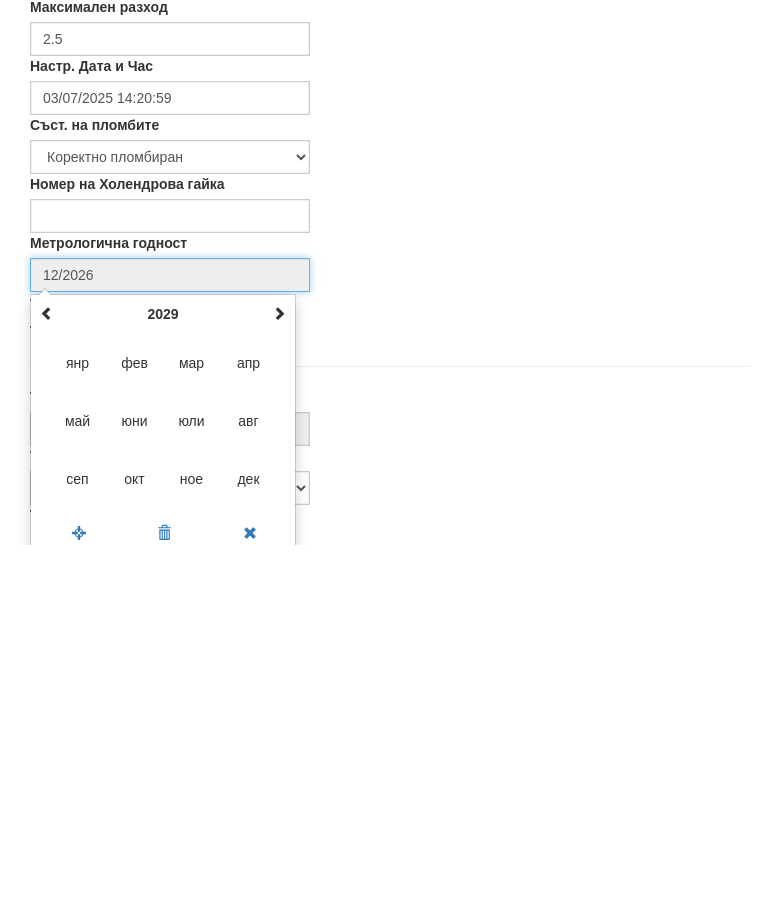 click on "декември 2029 пн вт ср чт пт сб нд 26 27 28 29 30 1 2 3 4 5 6 7 8 9 10 11 12 13 14 15 16 17 18 19 20 21 22 23 24 25 26 27 28 29 30 31 1 2 3 4 5 6 2029 янр фев мар апр май юни юли авг сеп окт ное дек 2024-2035 2024 2025 2026 2027 2028 2029 2030 2031 2032 2033 2034 2035 2000-2107 2000 - 2011 2012 - 2023 2024 - 2035 2036 - 2047 2048 - 2059 2060 - 2071 2072 - 2083 2084 - 2095 2096 - 2107" at bounding box center [163, 789] 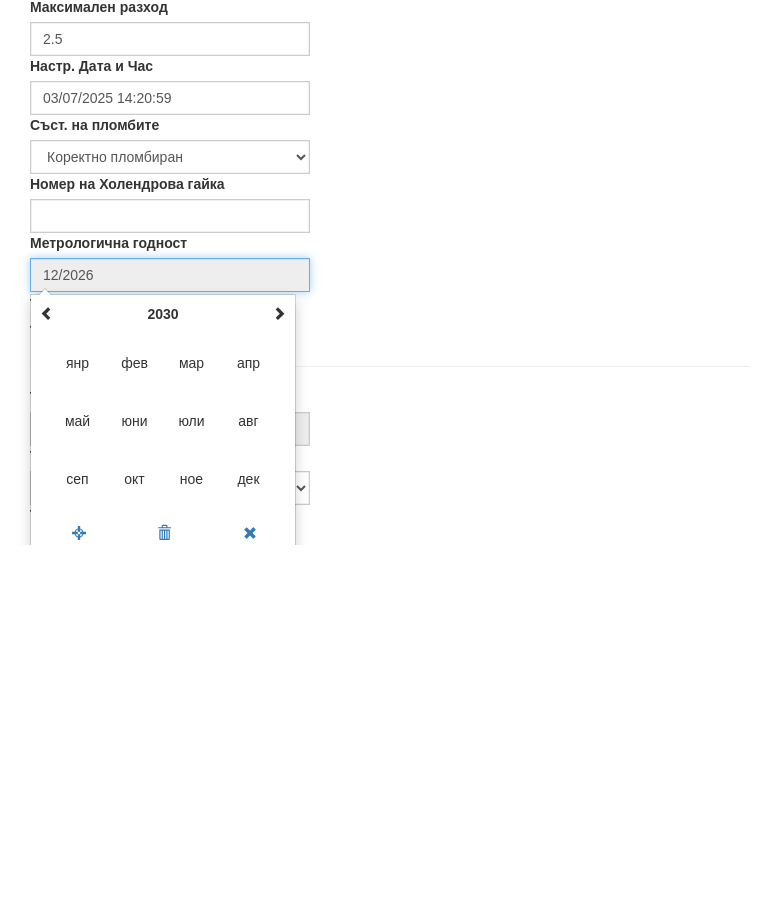click on "юни" at bounding box center (135, 785) 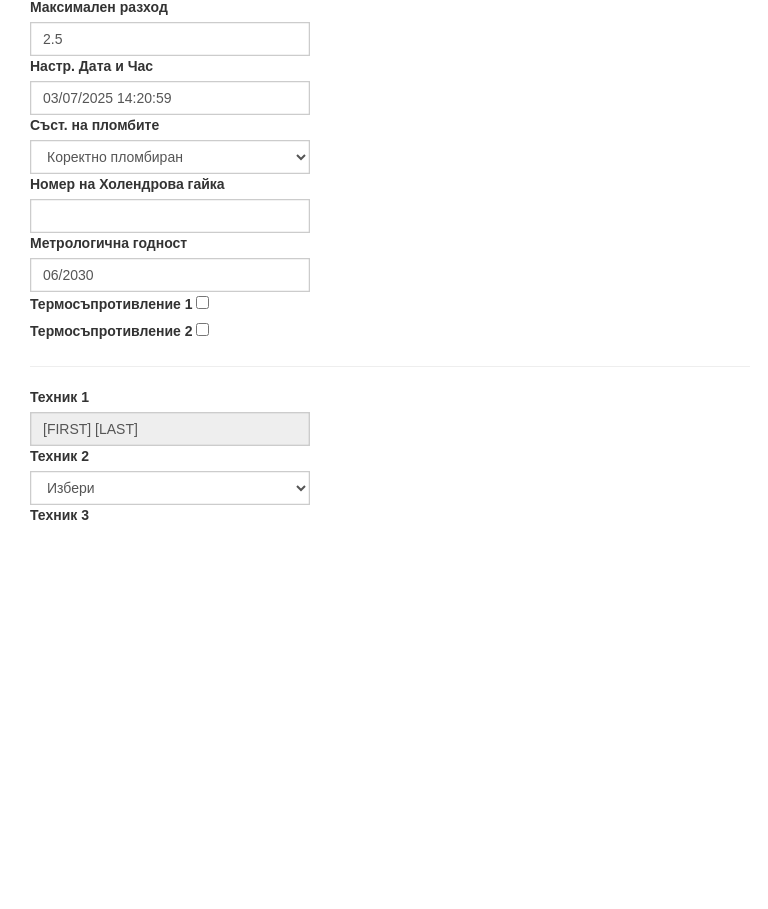 scroll, scrollTop: 700, scrollLeft: 0, axis: vertical 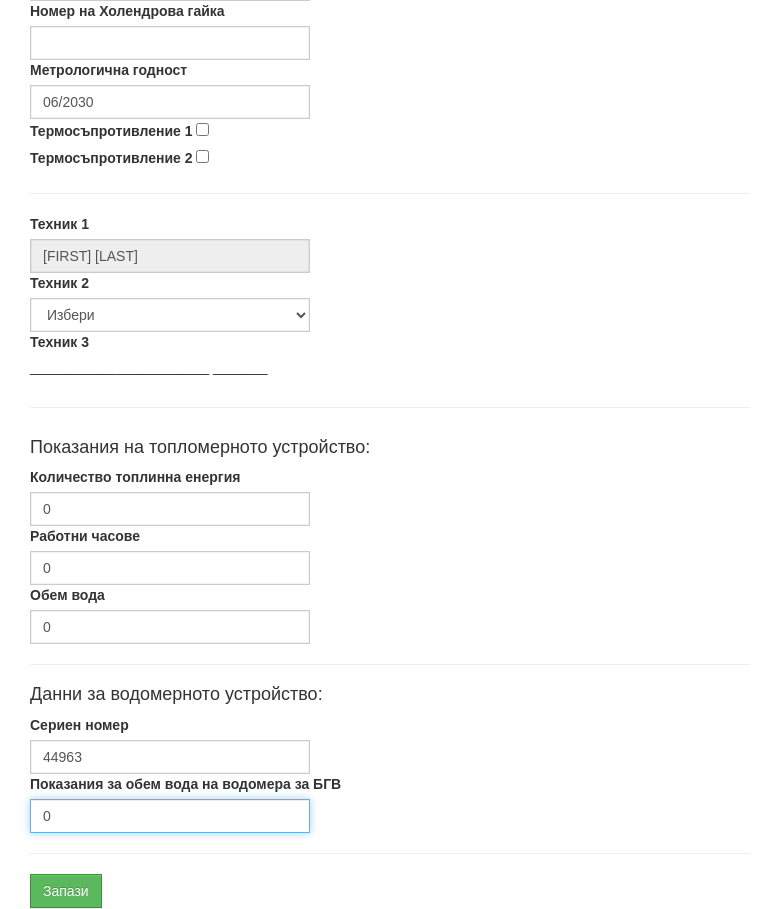 click on "0" at bounding box center (170, 816) 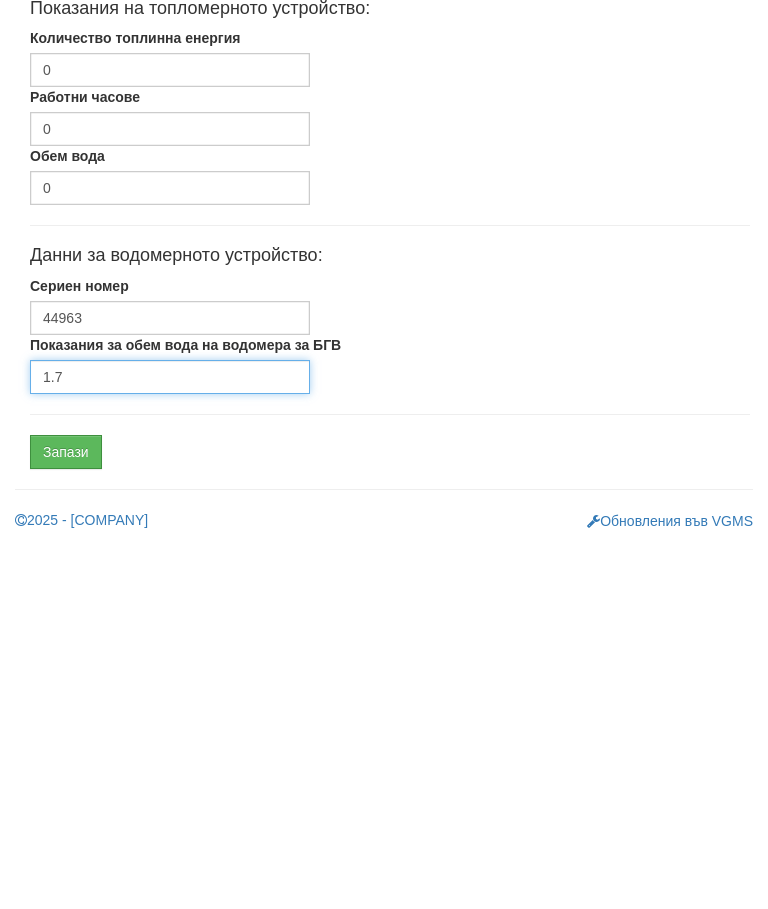 type on "1.7" 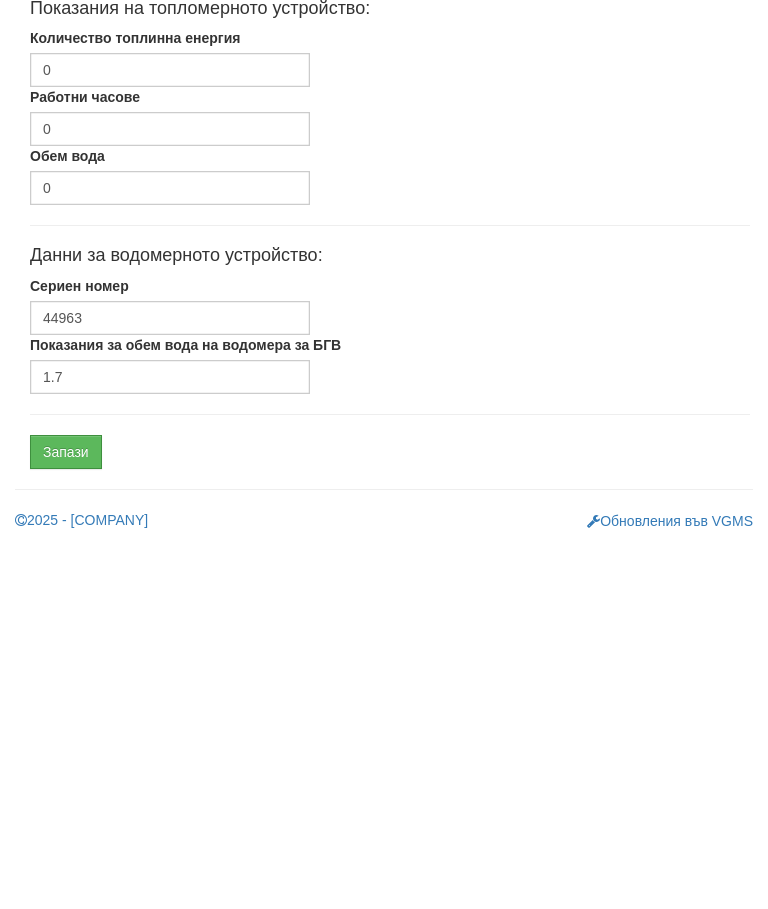 click on "Запази" at bounding box center [66, 816] 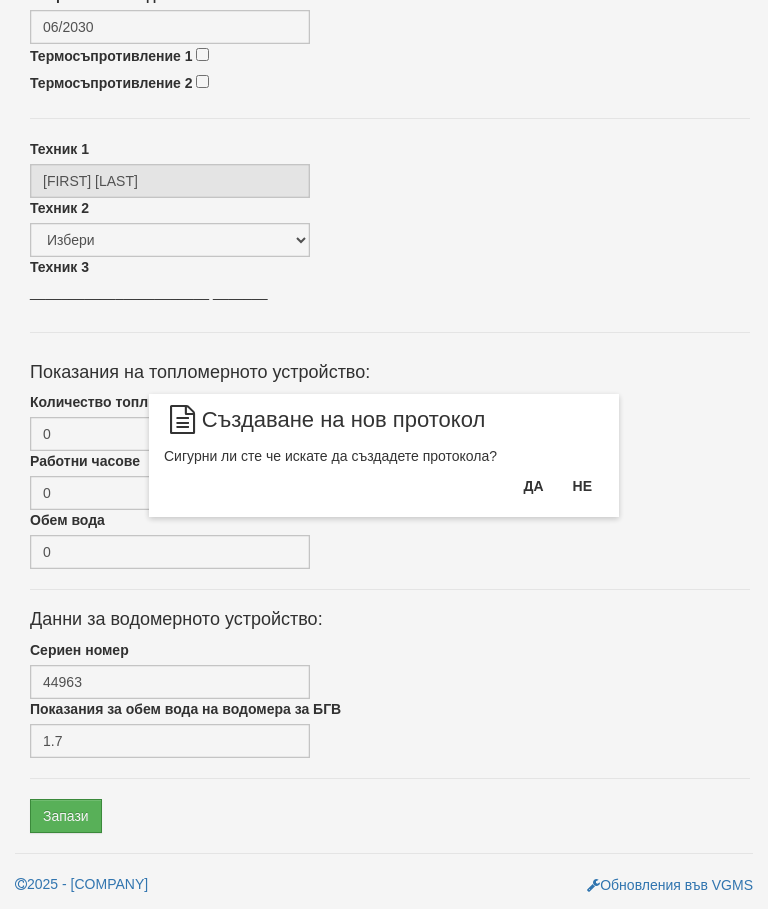 click on "Да" at bounding box center (533, 486) 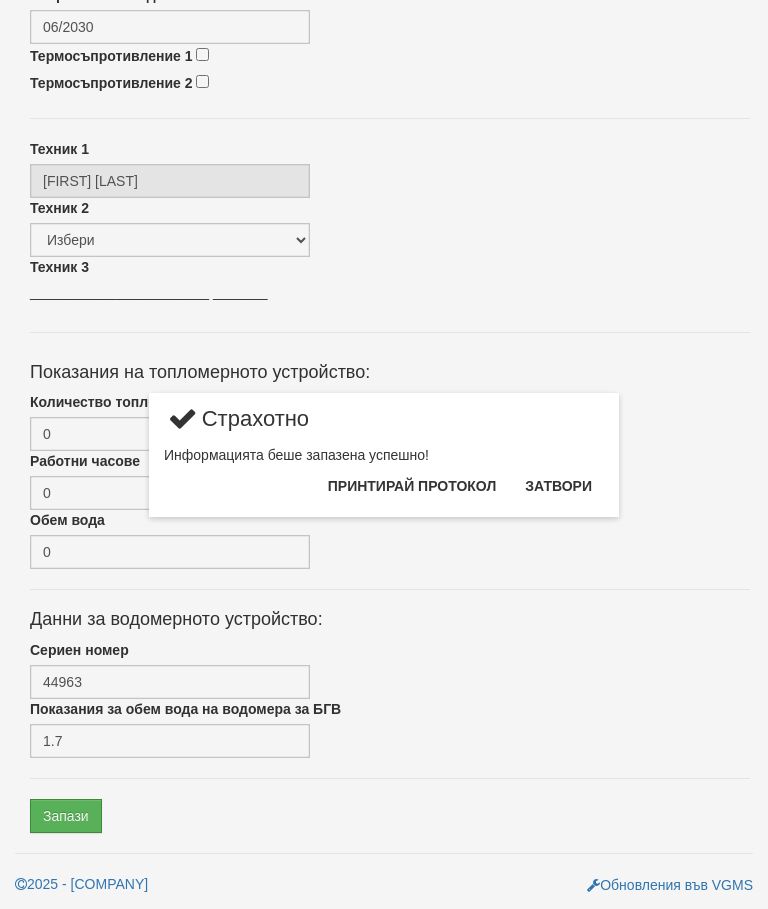 click on "Затвори" at bounding box center [558, 486] 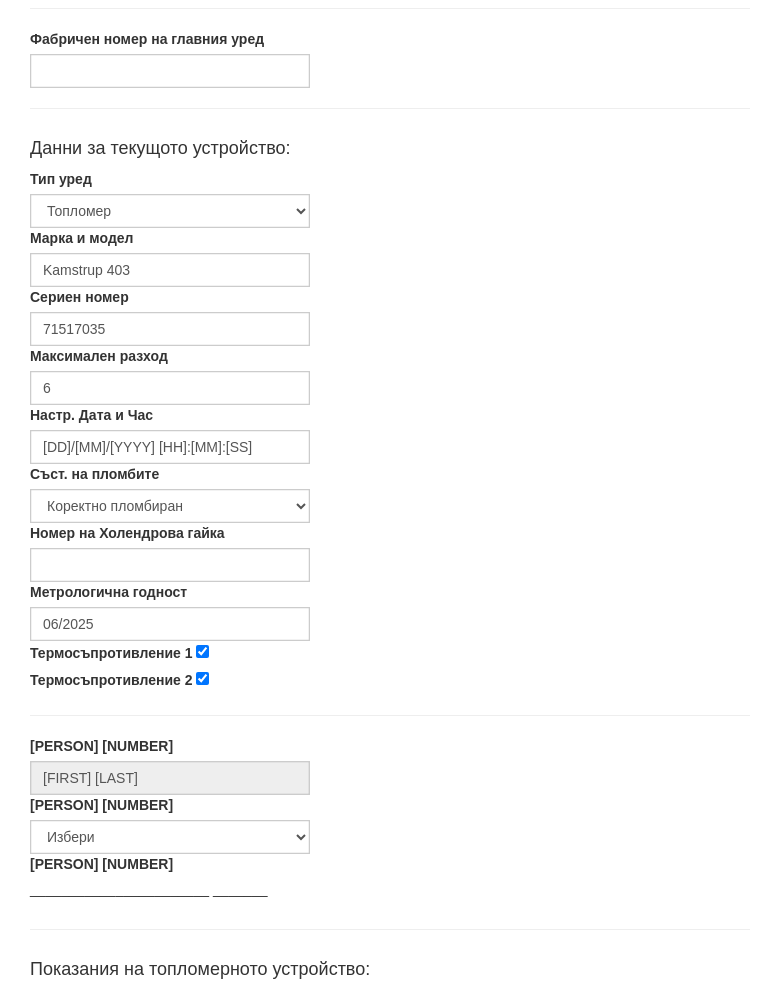 scroll, scrollTop: 331, scrollLeft: 0, axis: vertical 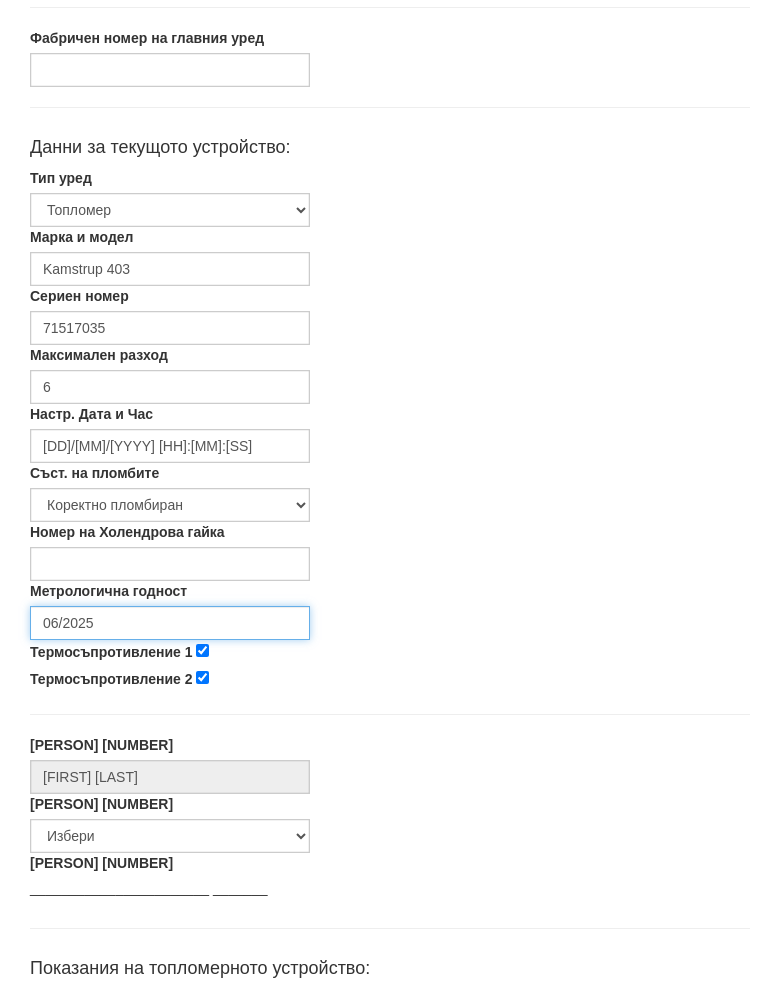 click on "06/2025" at bounding box center [170, 644] 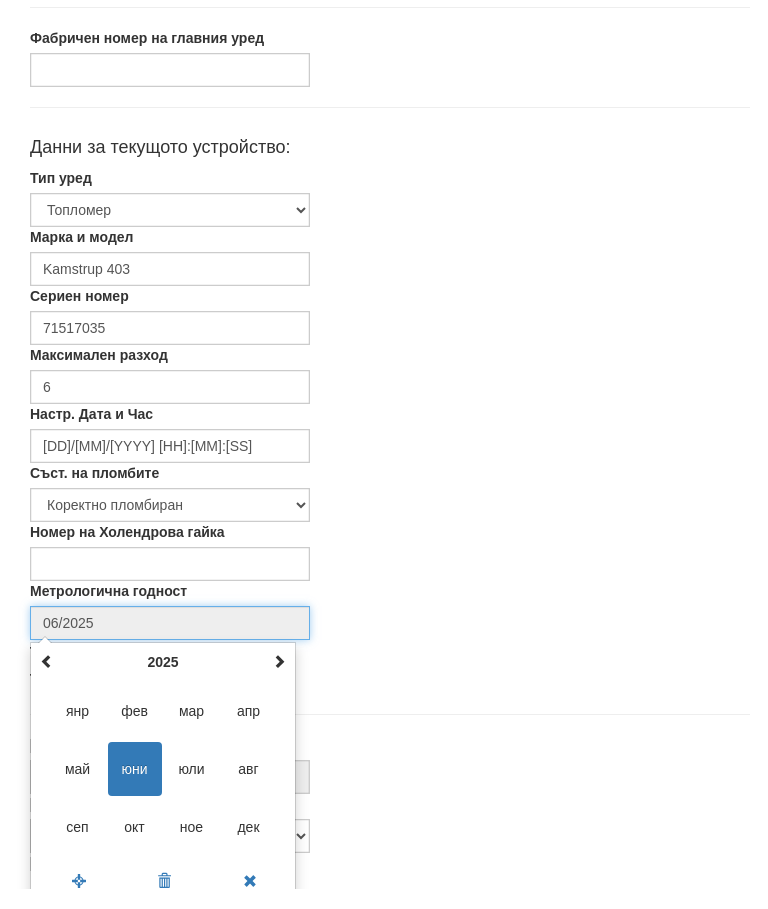 scroll, scrollTop: 336, scrollLeft: 0, axis: vertical 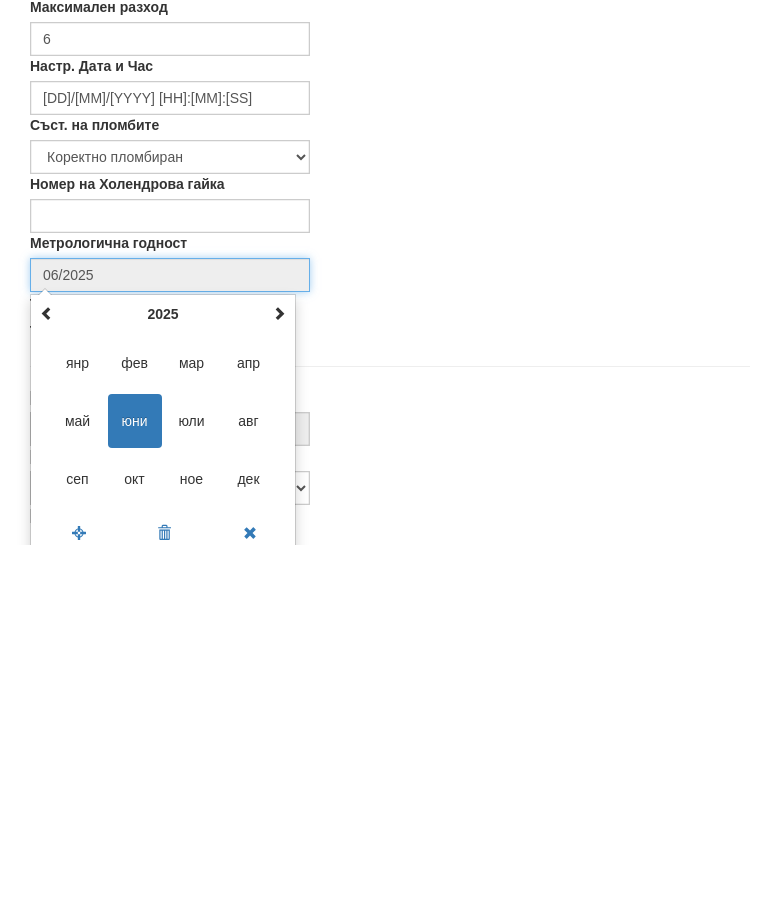 click at bounding box center [279, 677] 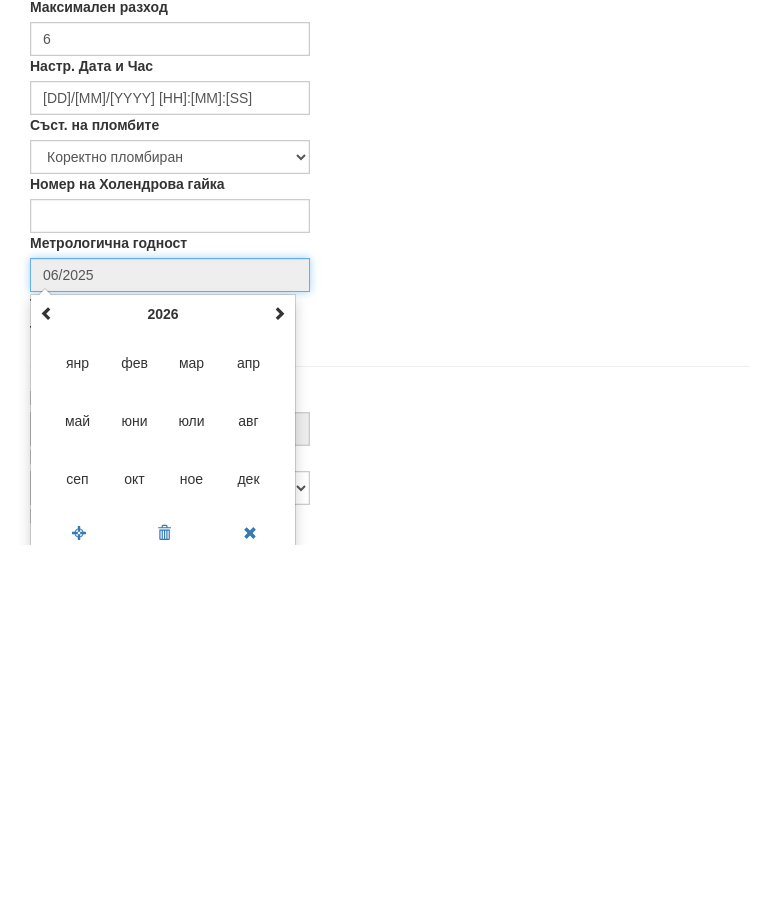 click at bounding box center (279, 677) 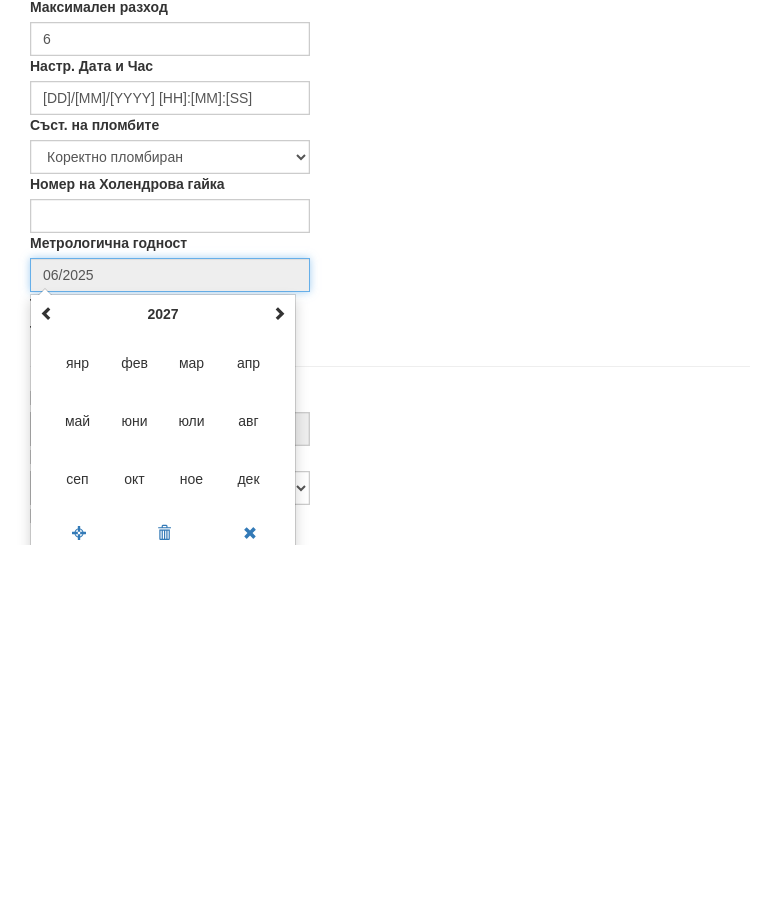 click on "юни" at bounding box center [135, 785] 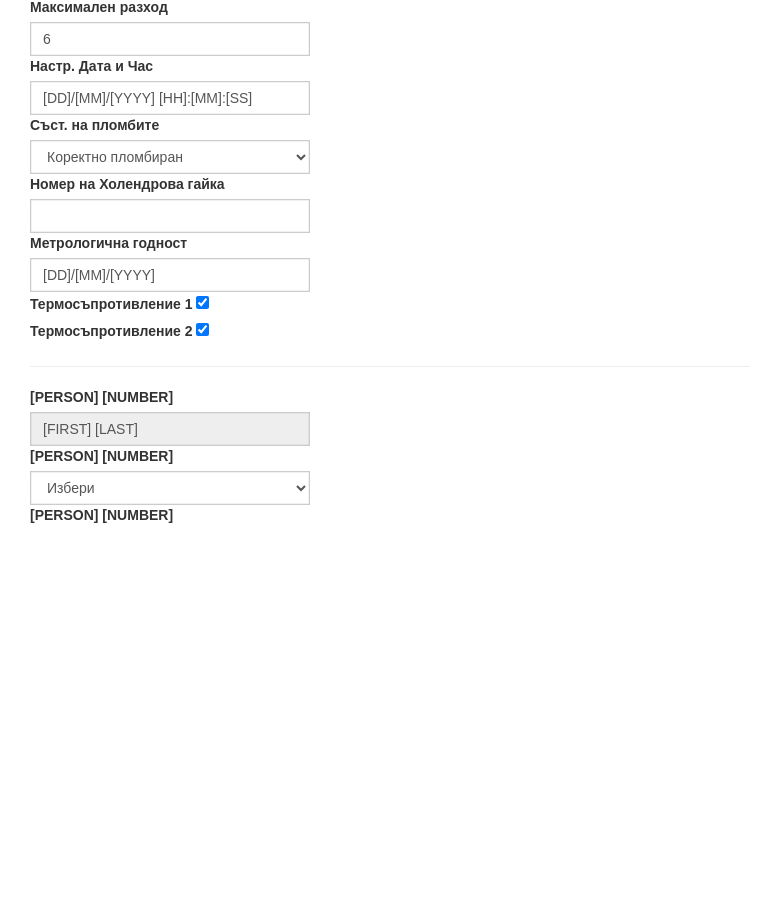 scroll, scrollTop: 700, scrollLeft: 0, axis: vertical 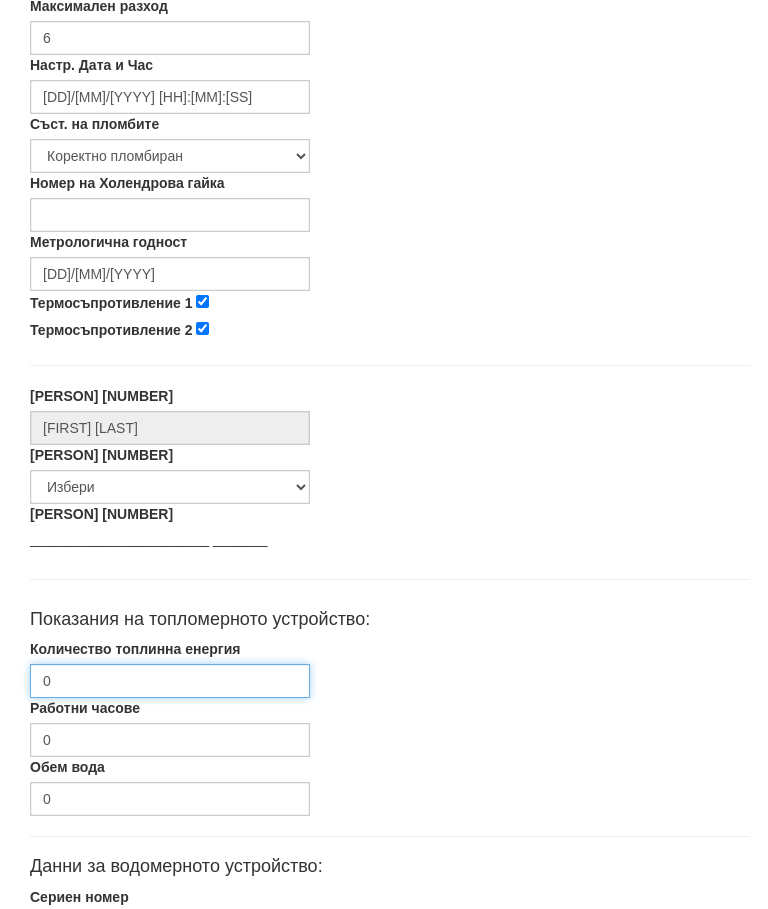 click on "0" at bounding box center [170, 682] 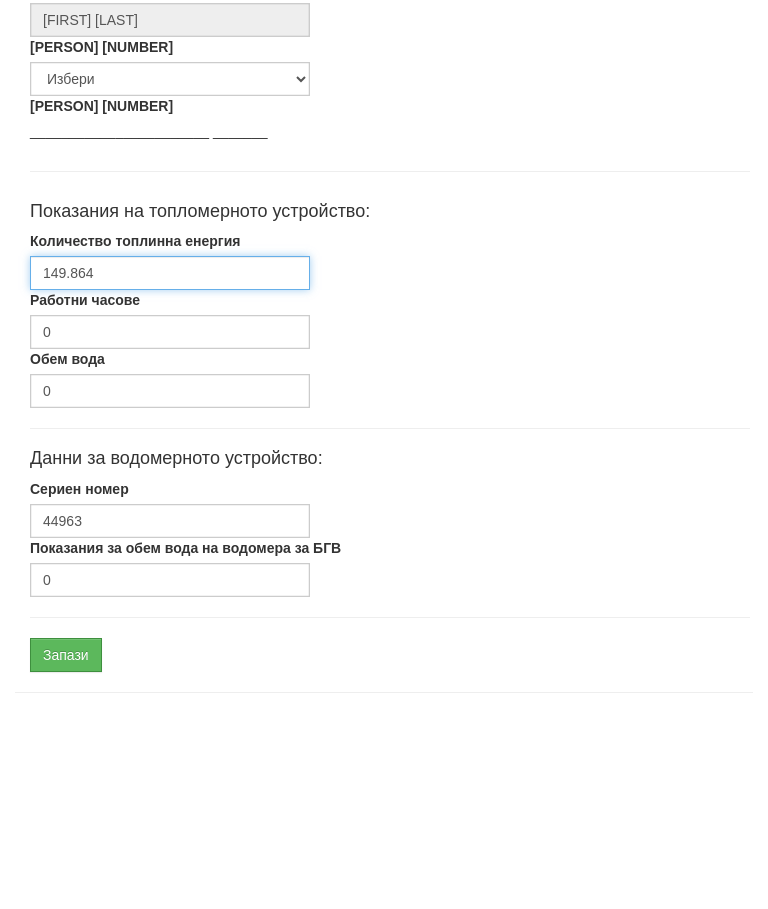 scroll, scrollTop: 927, scrollLeft: 0, axis: vertical 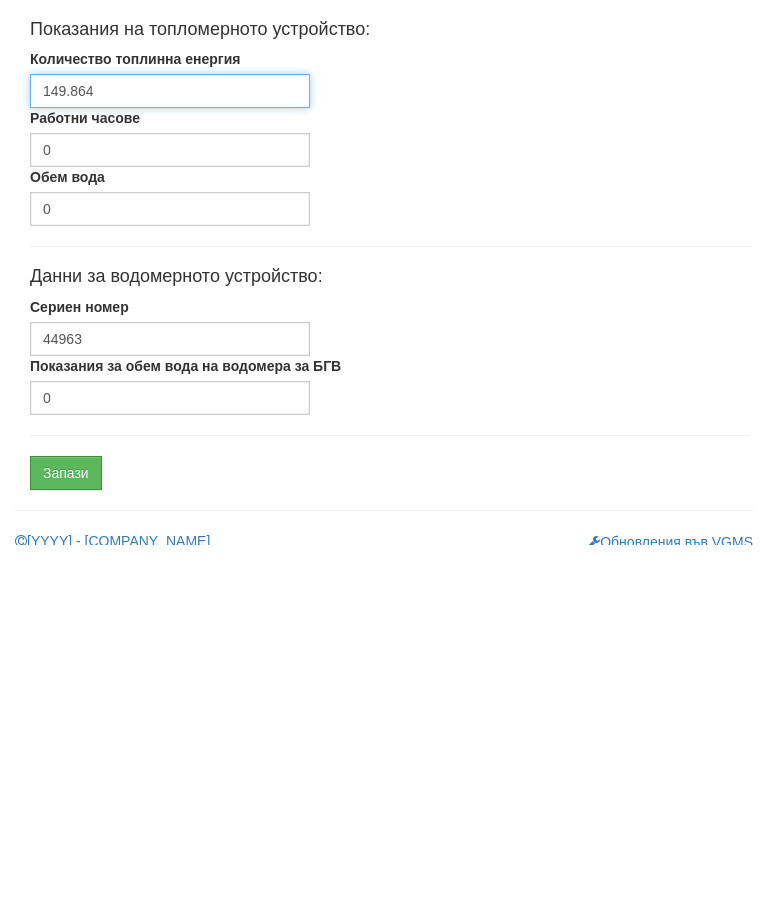 type on "149.864" 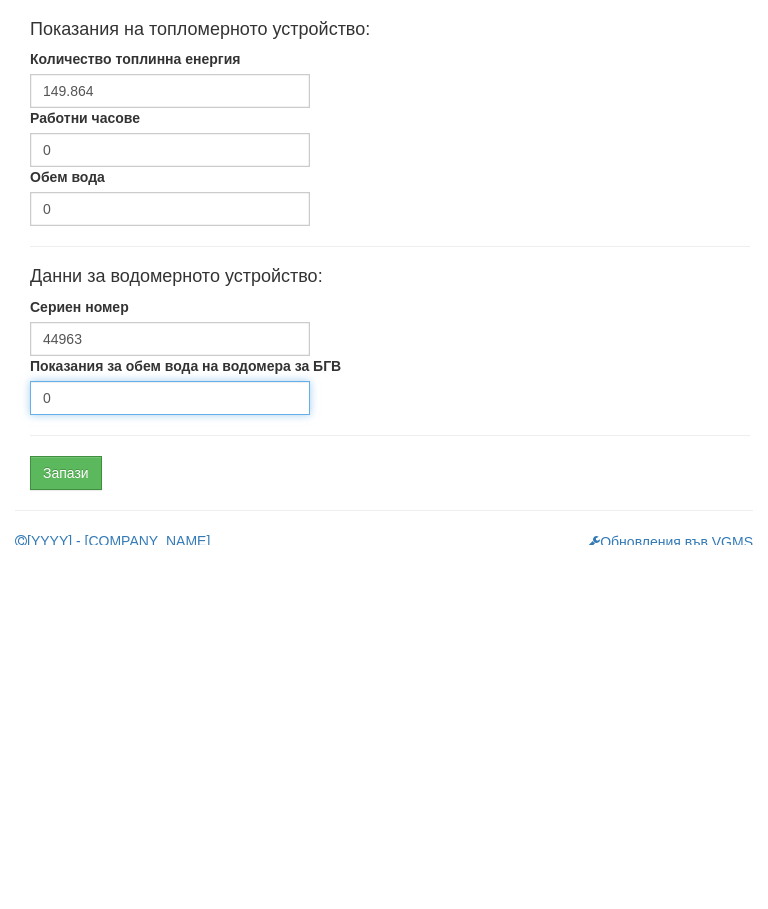 click on "0" at bounding box center (170, 762) 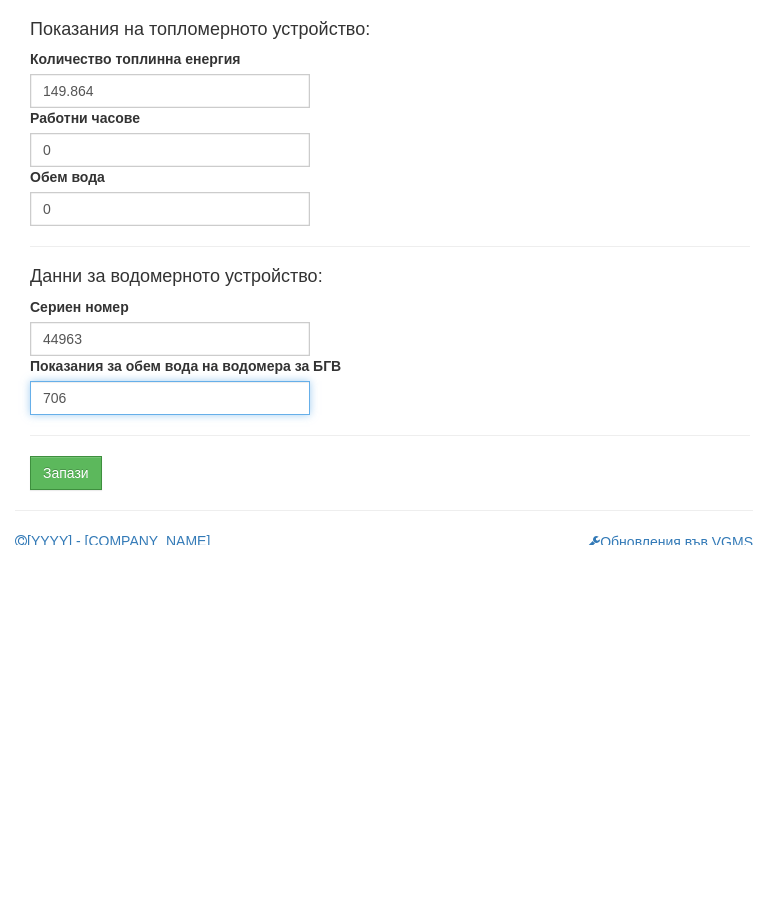 type on "706" 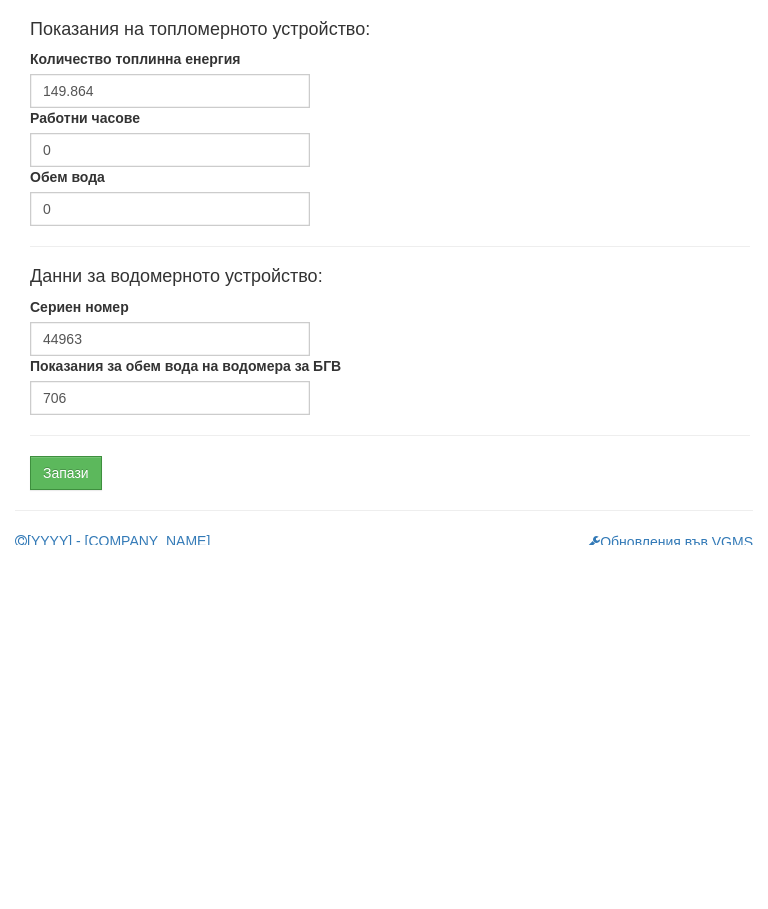 click on "Запази" at bounding box center (66, 837) 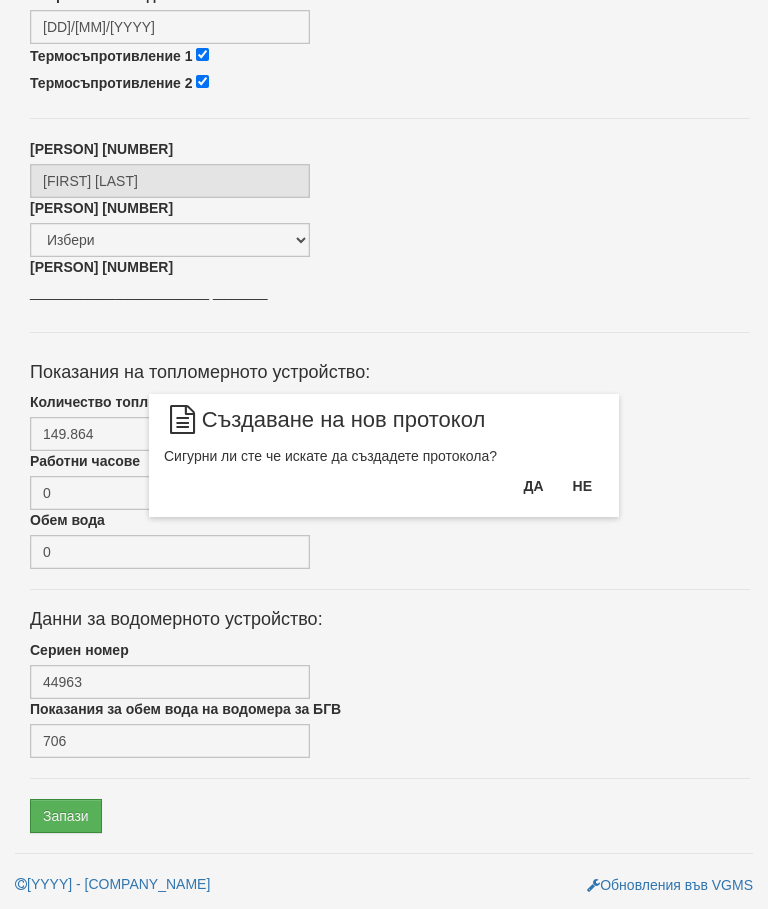 click on "Да" at bounding box center (533, 486) 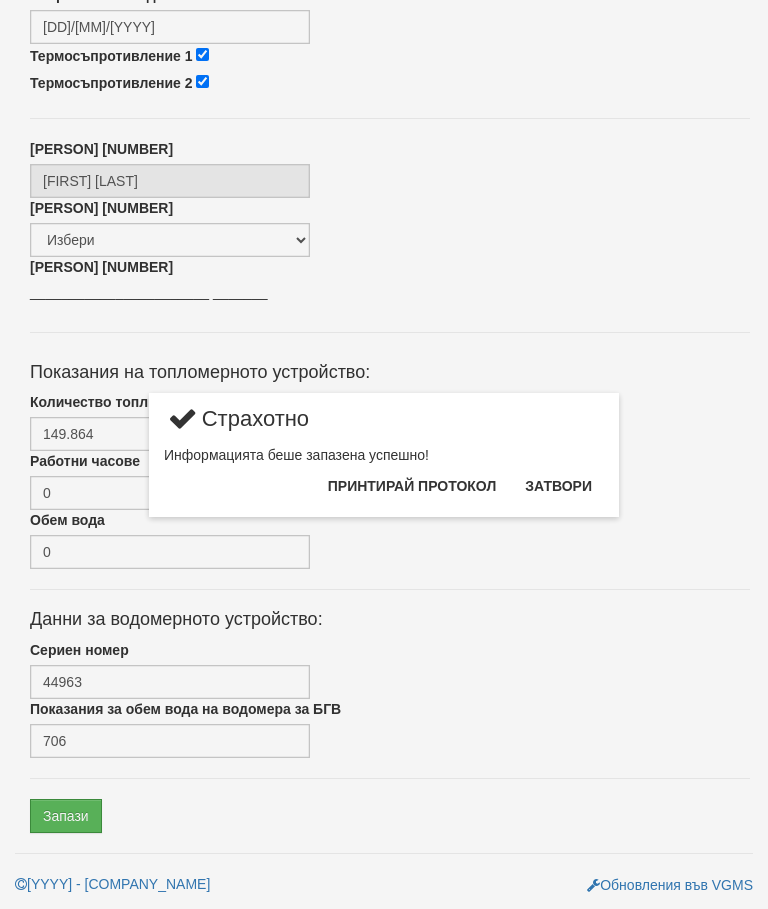 click on "Затвори" at bounding box center [558, 486] 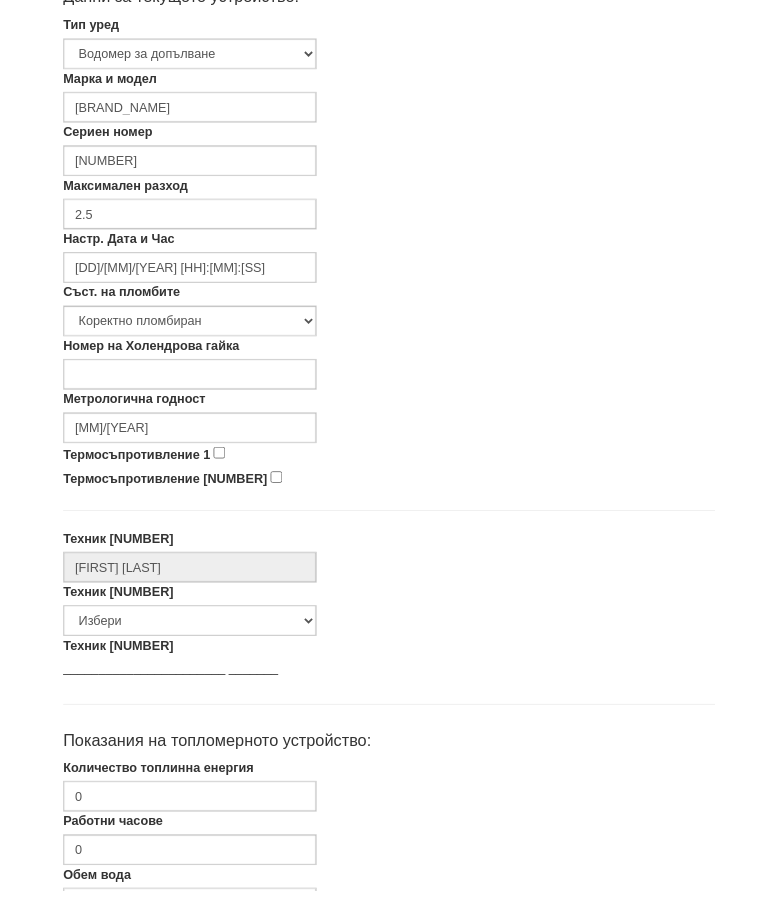 scroll, scrollTop: 500, scrollLeft: 0, axis: vertical 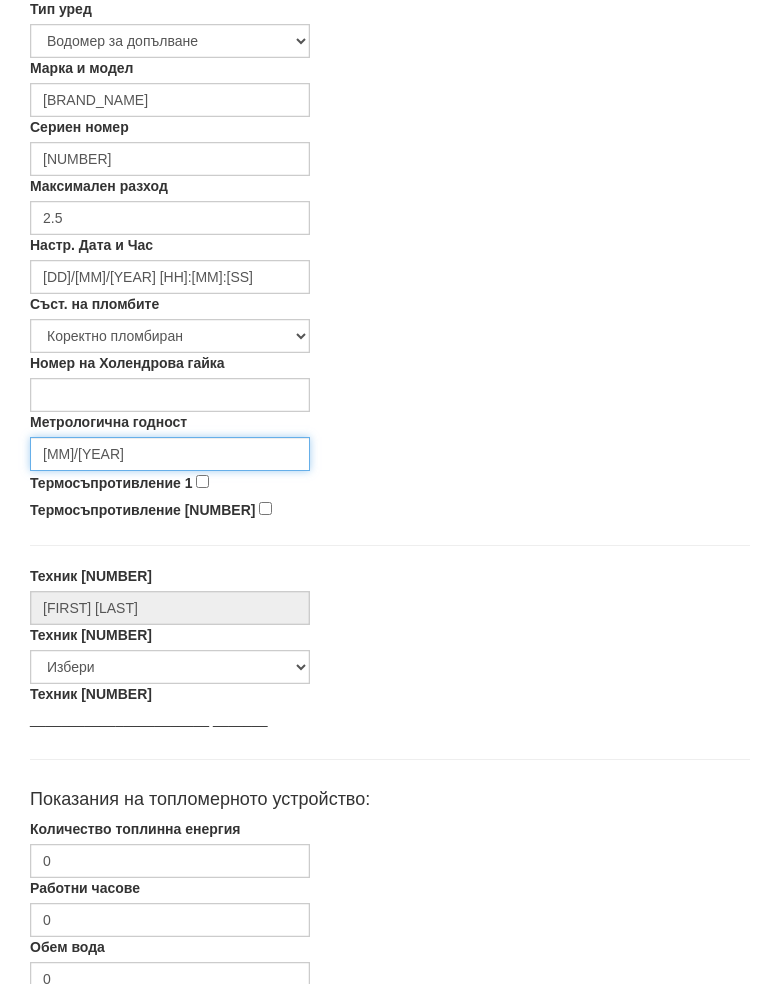 click on "[MM]/[YEAR]" at bounding box center [170, 475] 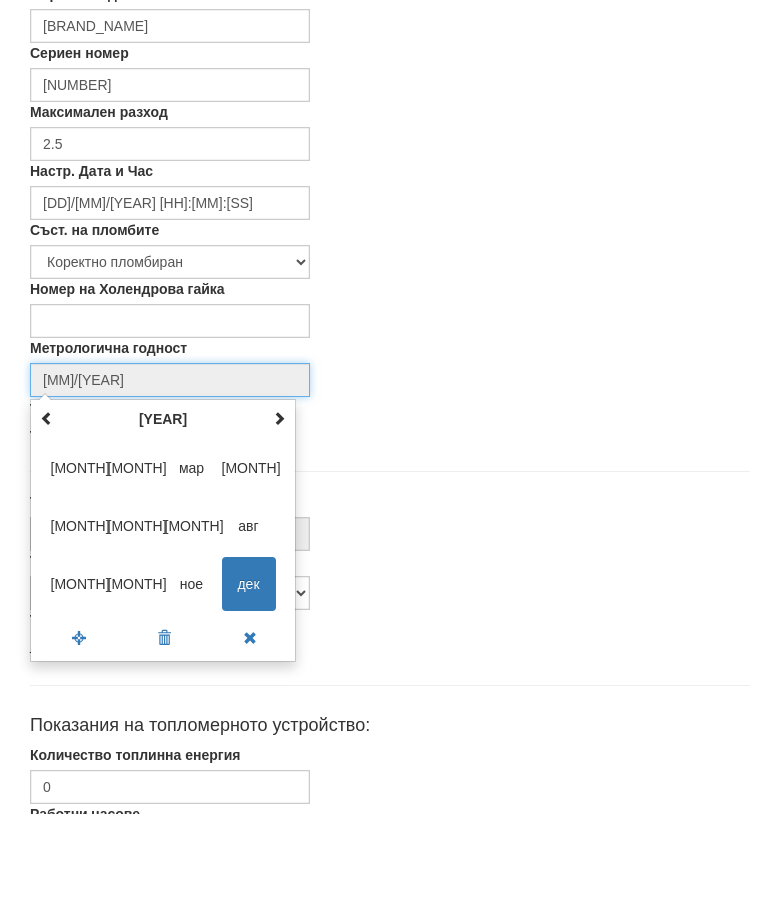 click at bounding box center (279, 513) 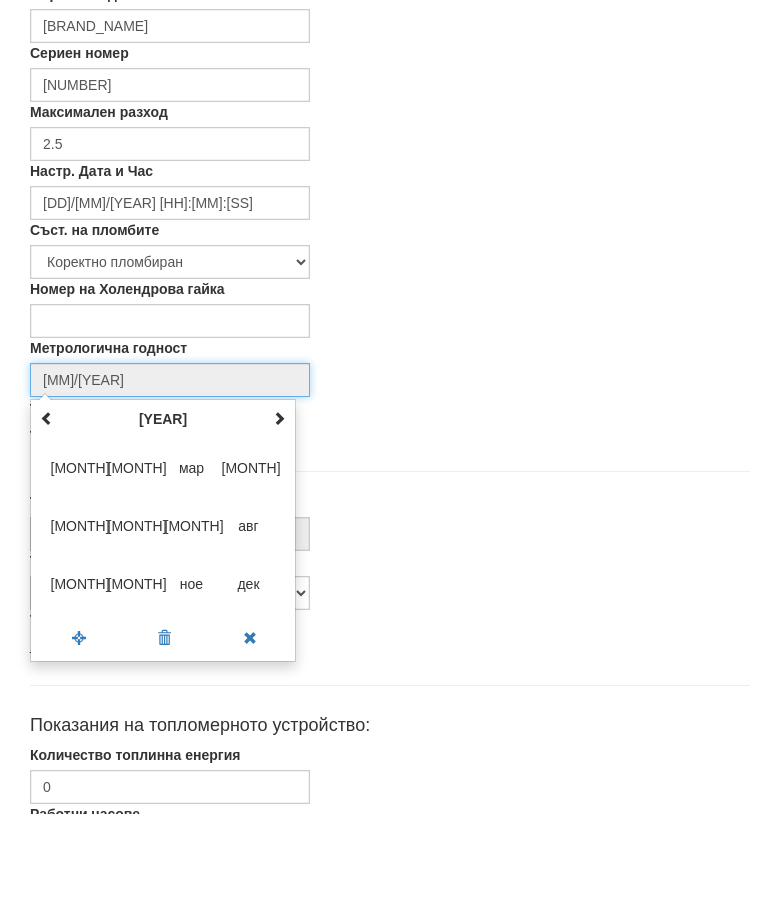 click at bounding box center (279, 514) 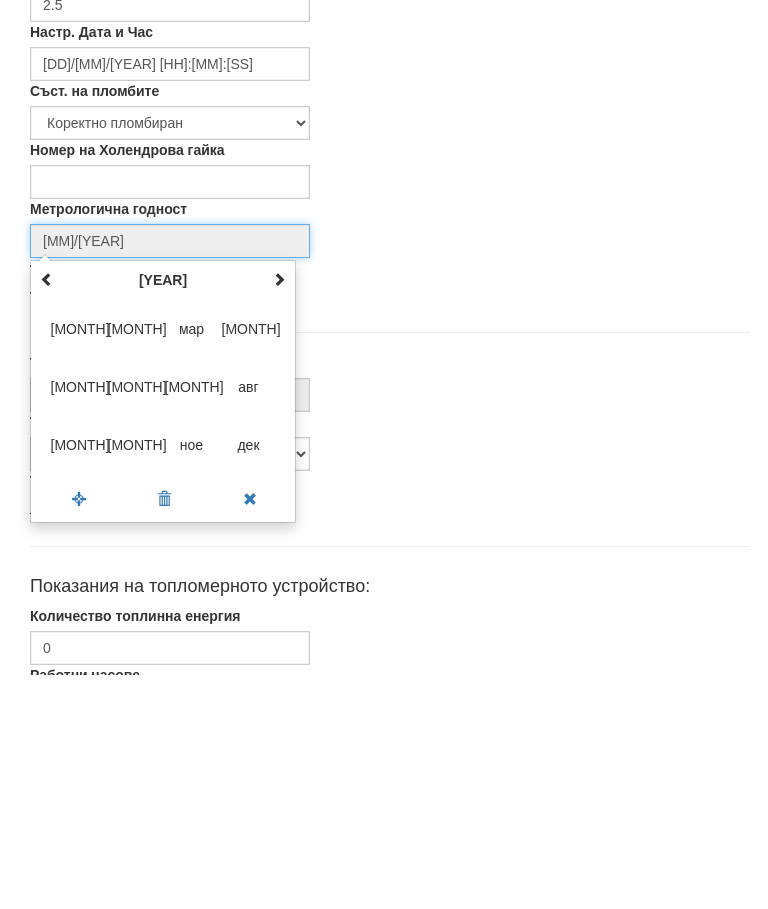 click on "юни" at bounding box center (135, 621) 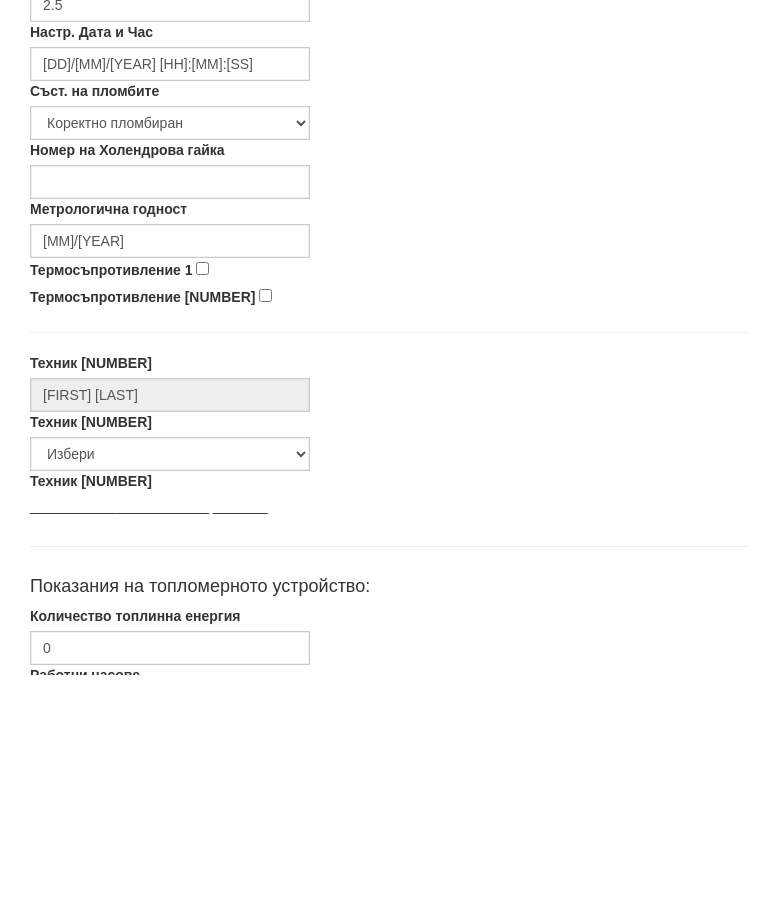 scroll, scrollTop: 734, scrollLeft: 0, axis: vertical 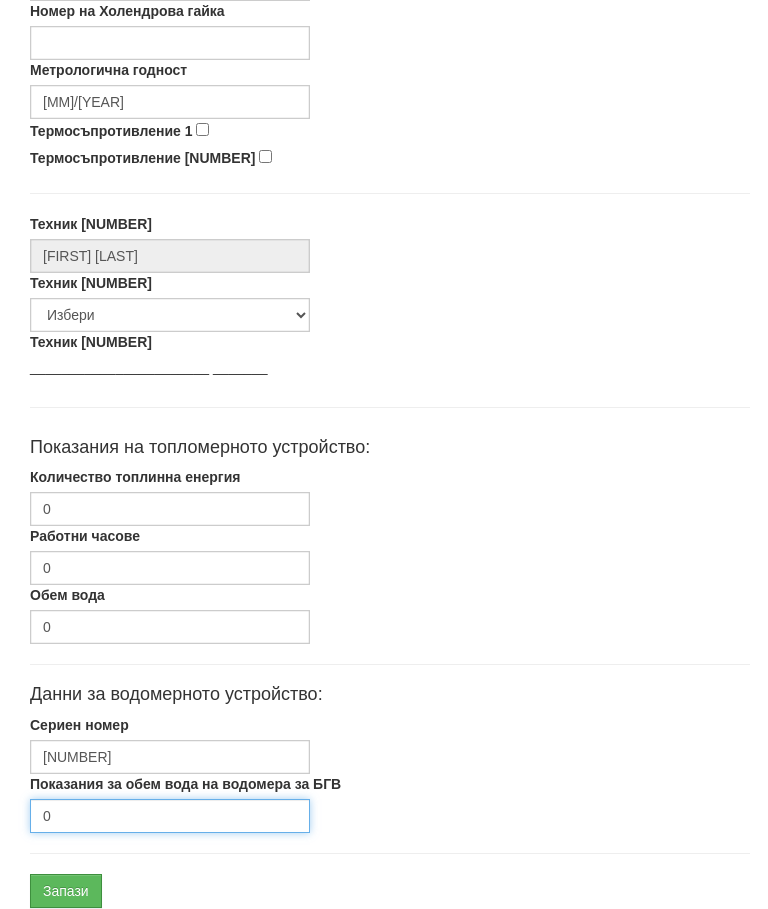 click on "0" at bounding box center [170, 816] 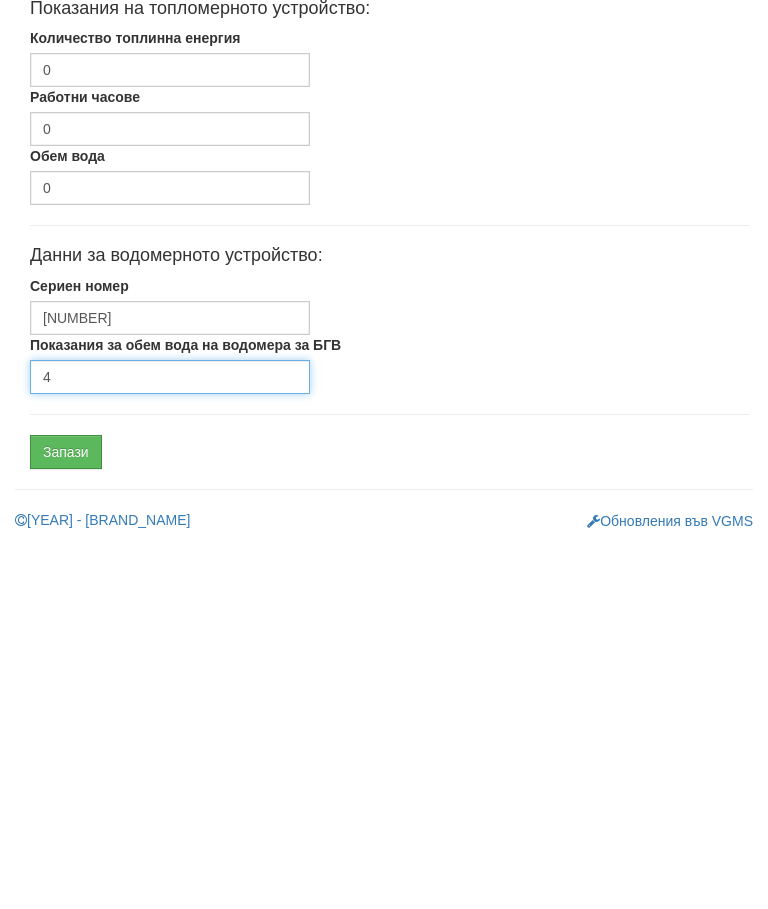 type on "4" 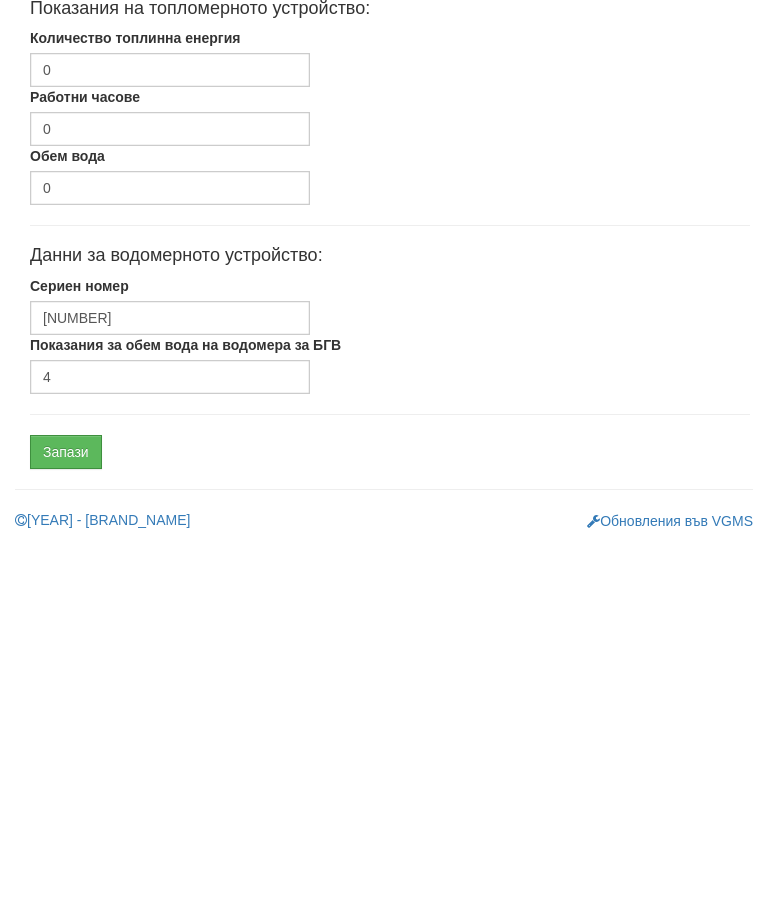 click on "Запази" at bounding box center [66, 816] 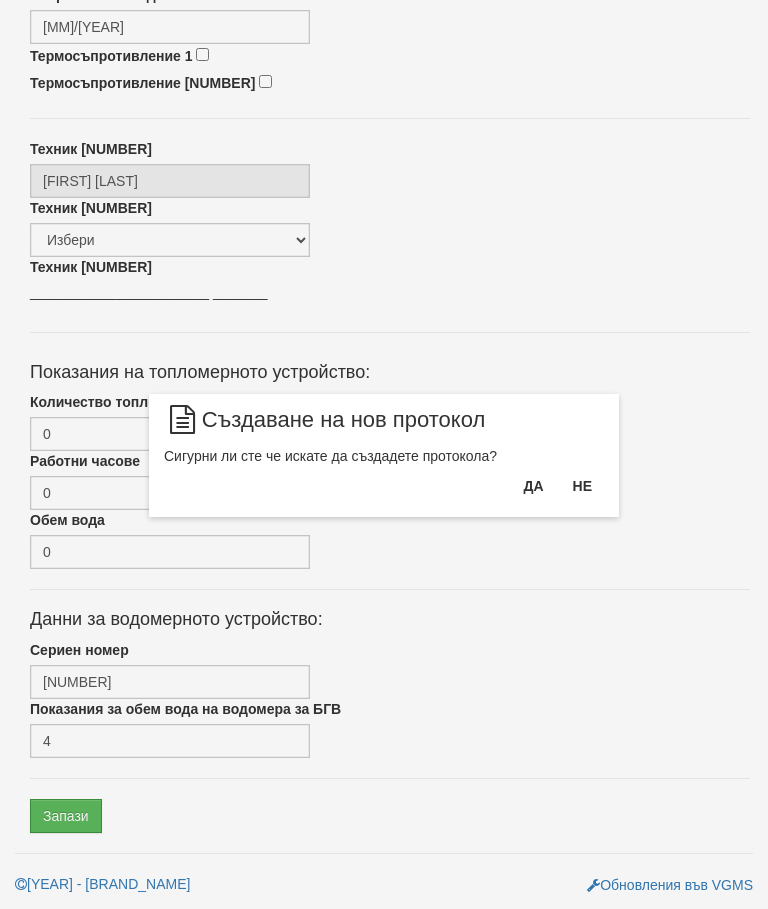 click on "Да" at bounding box center [533, 486] 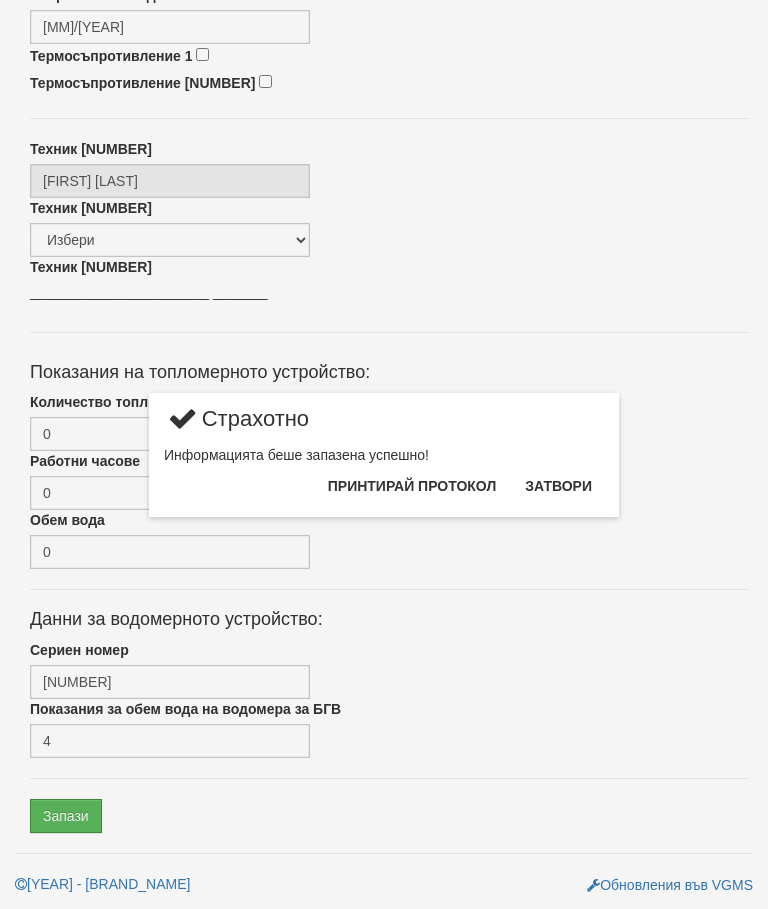 click on "Затвори" at bounding box center (558, 486) 